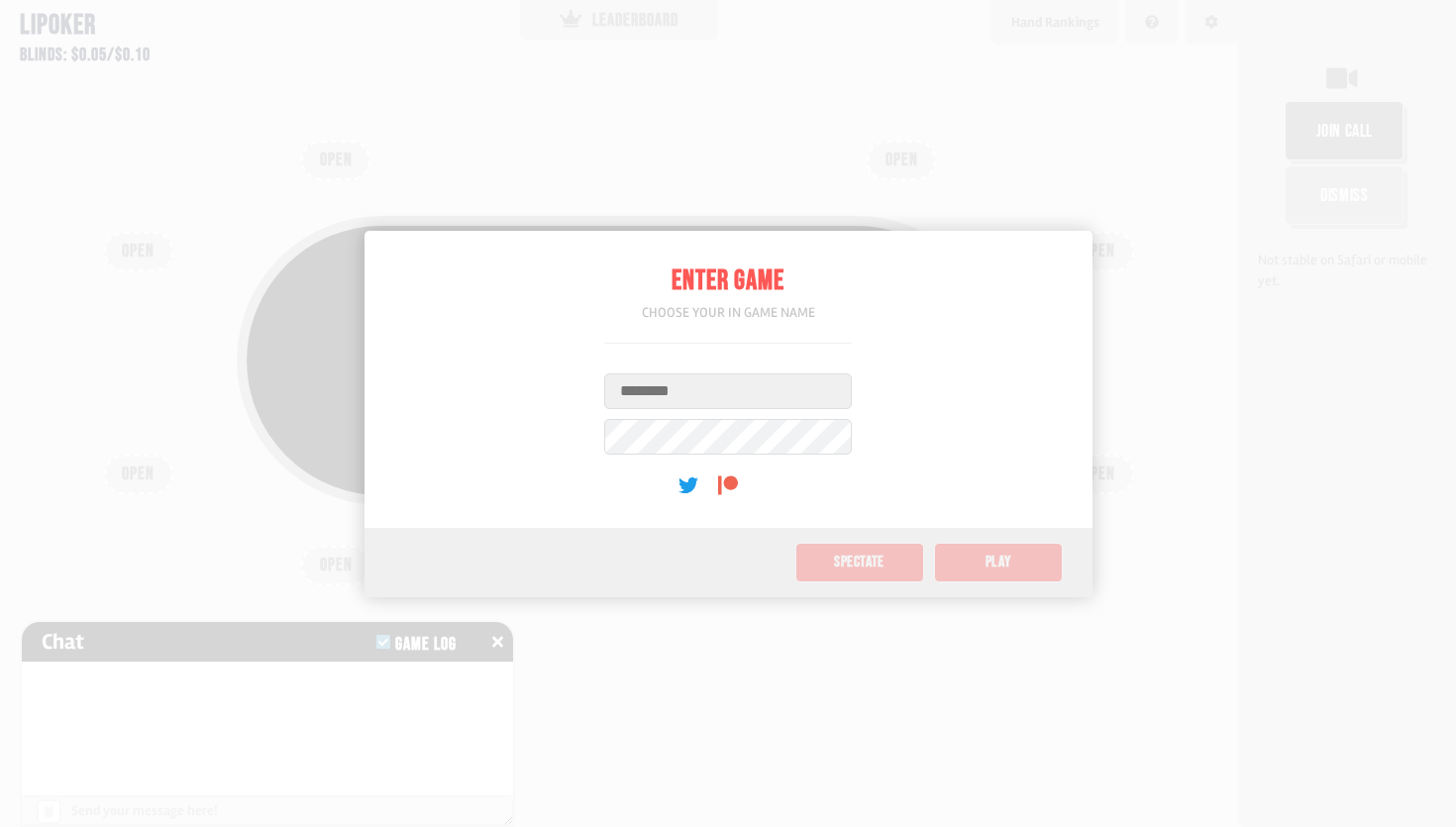 scroll, scrollTop: 0, scrollLeft: 0, axis: both 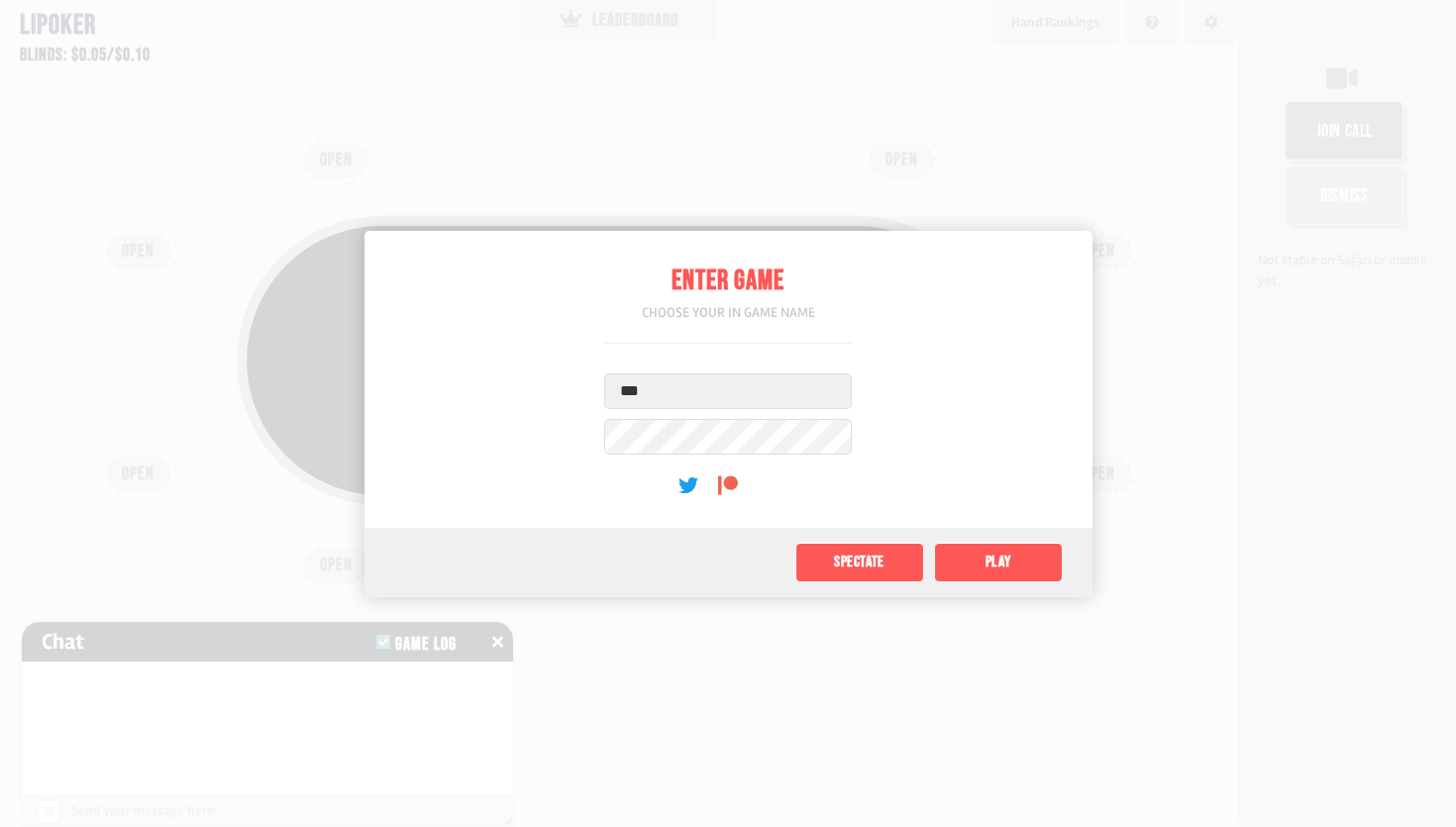 type on "***" 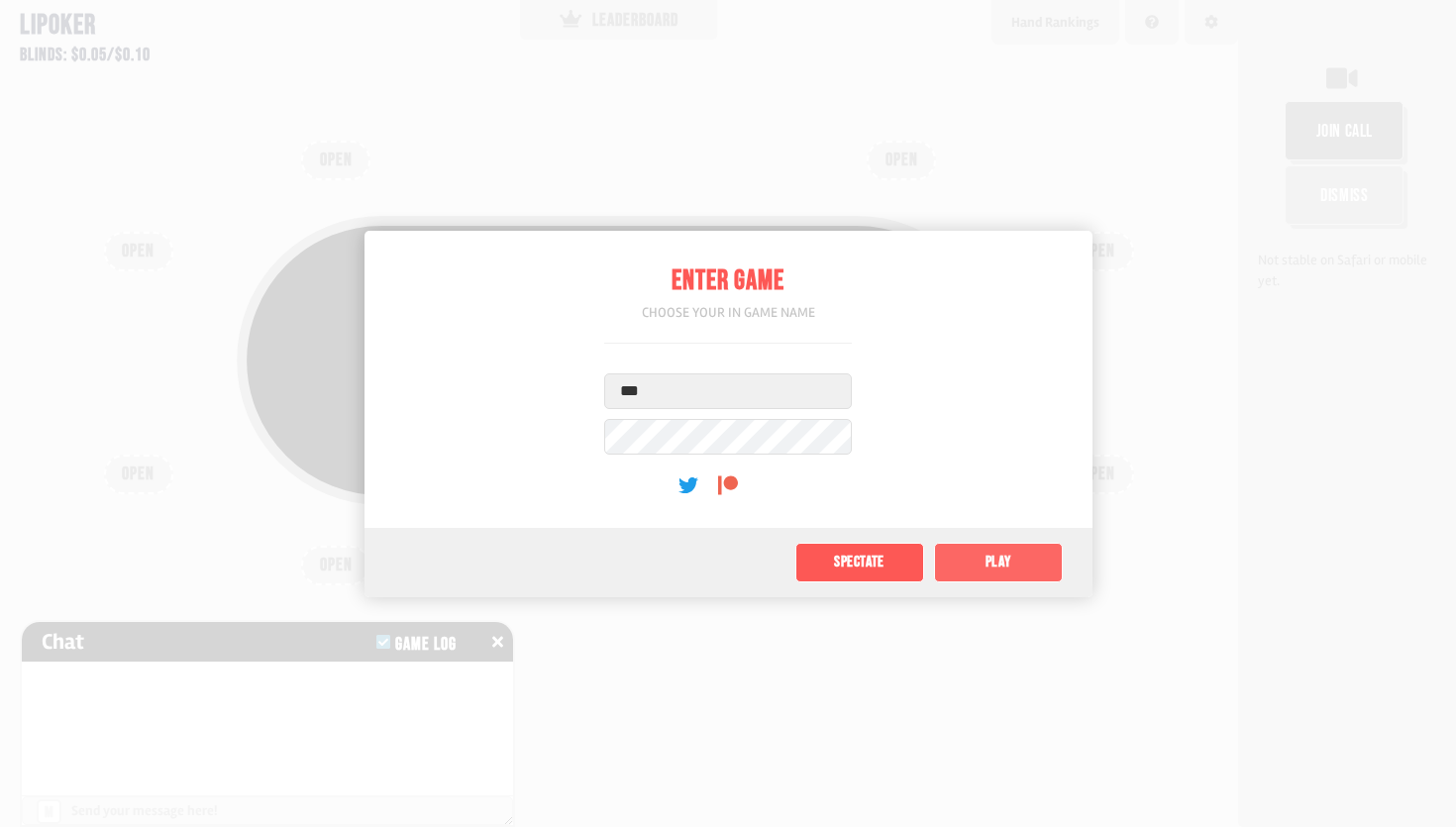 click on "Play" 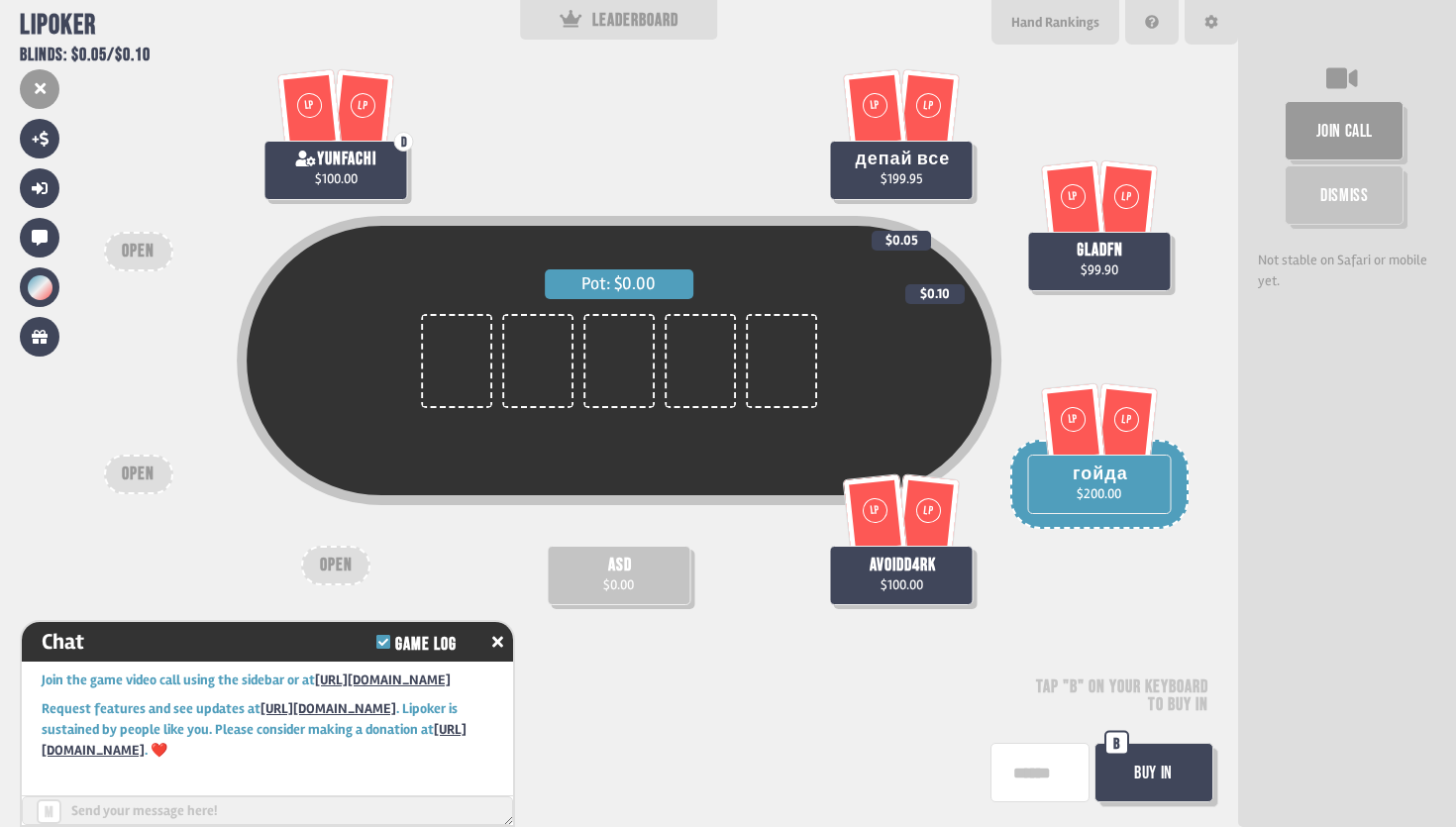 click on "$0.00" at bounding box center (618, 584) 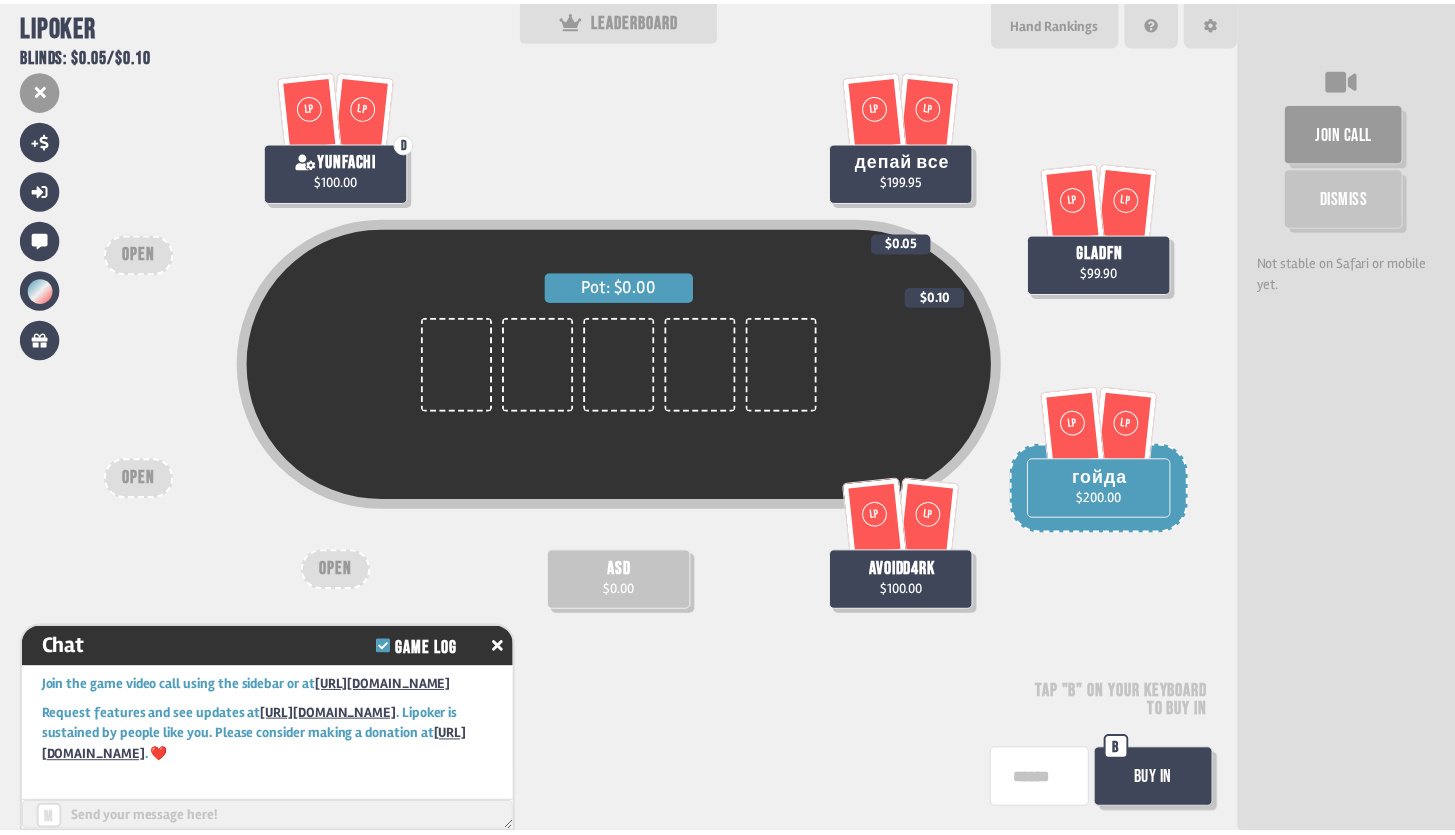 scroll, scrollTop: 29, scrollLeft: 0, axis: vertical 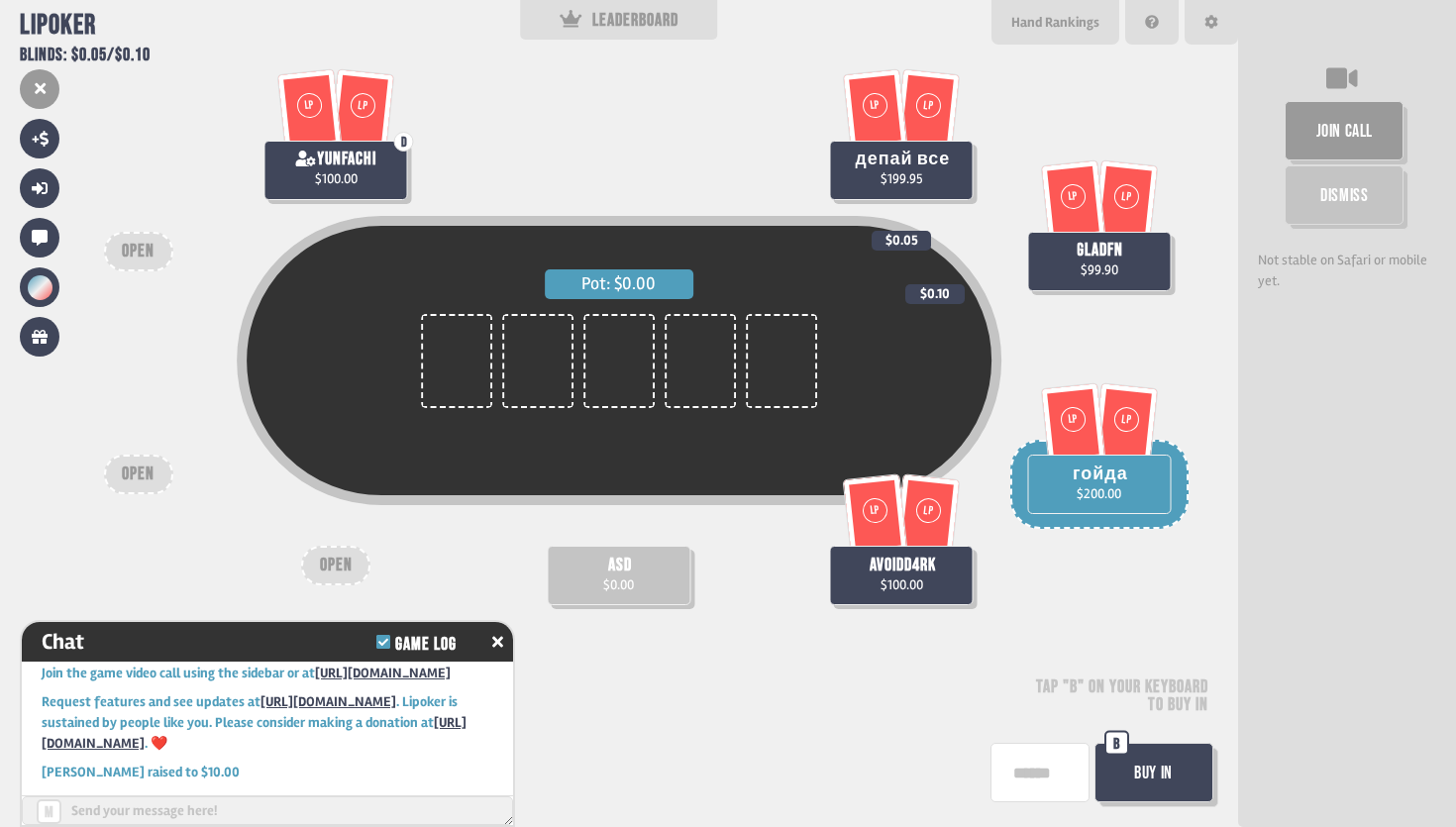 click on "join call" at bounding box center (1344, 131) 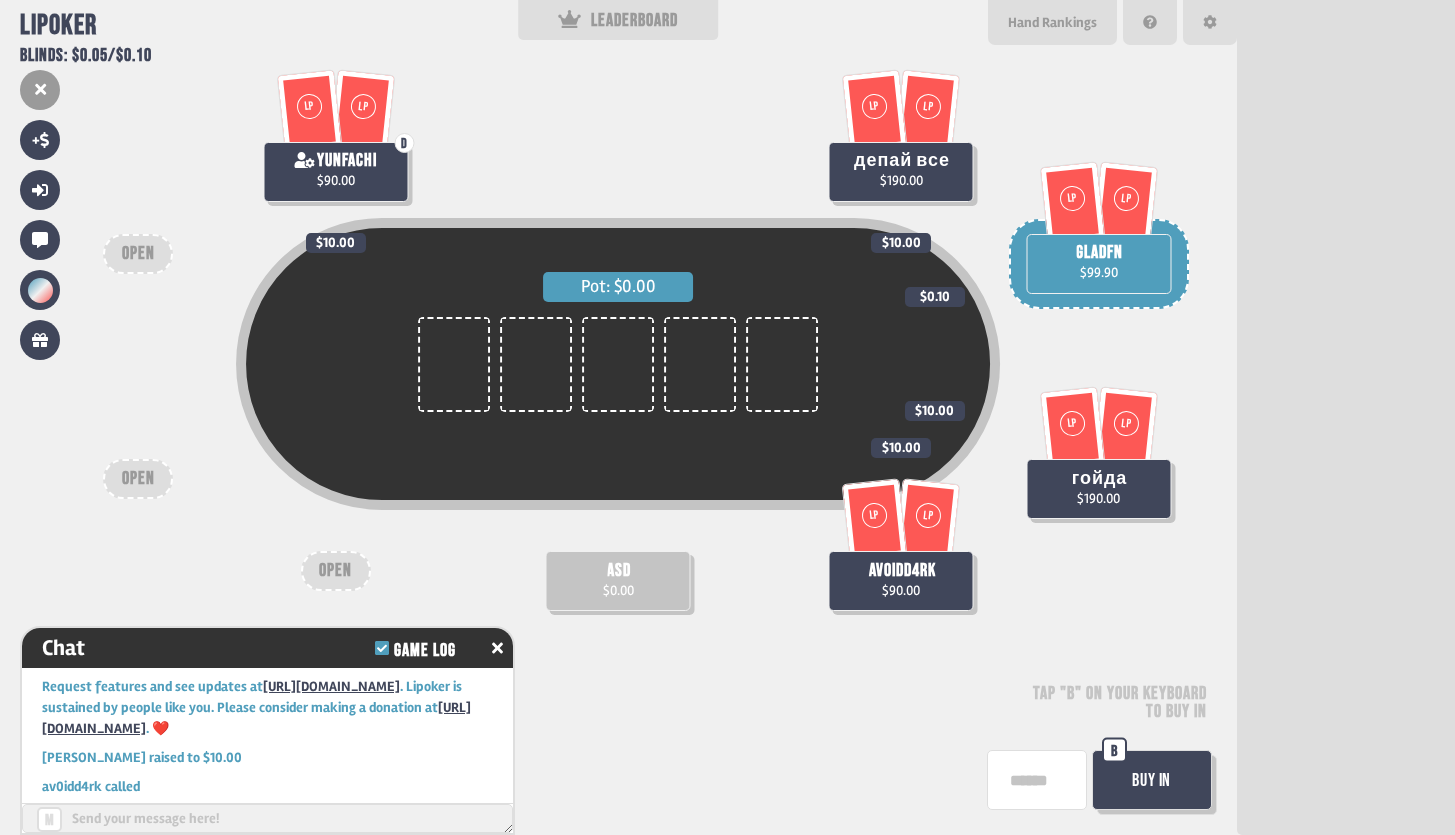 click on "gladfn" at bounding box center (1099, 253) 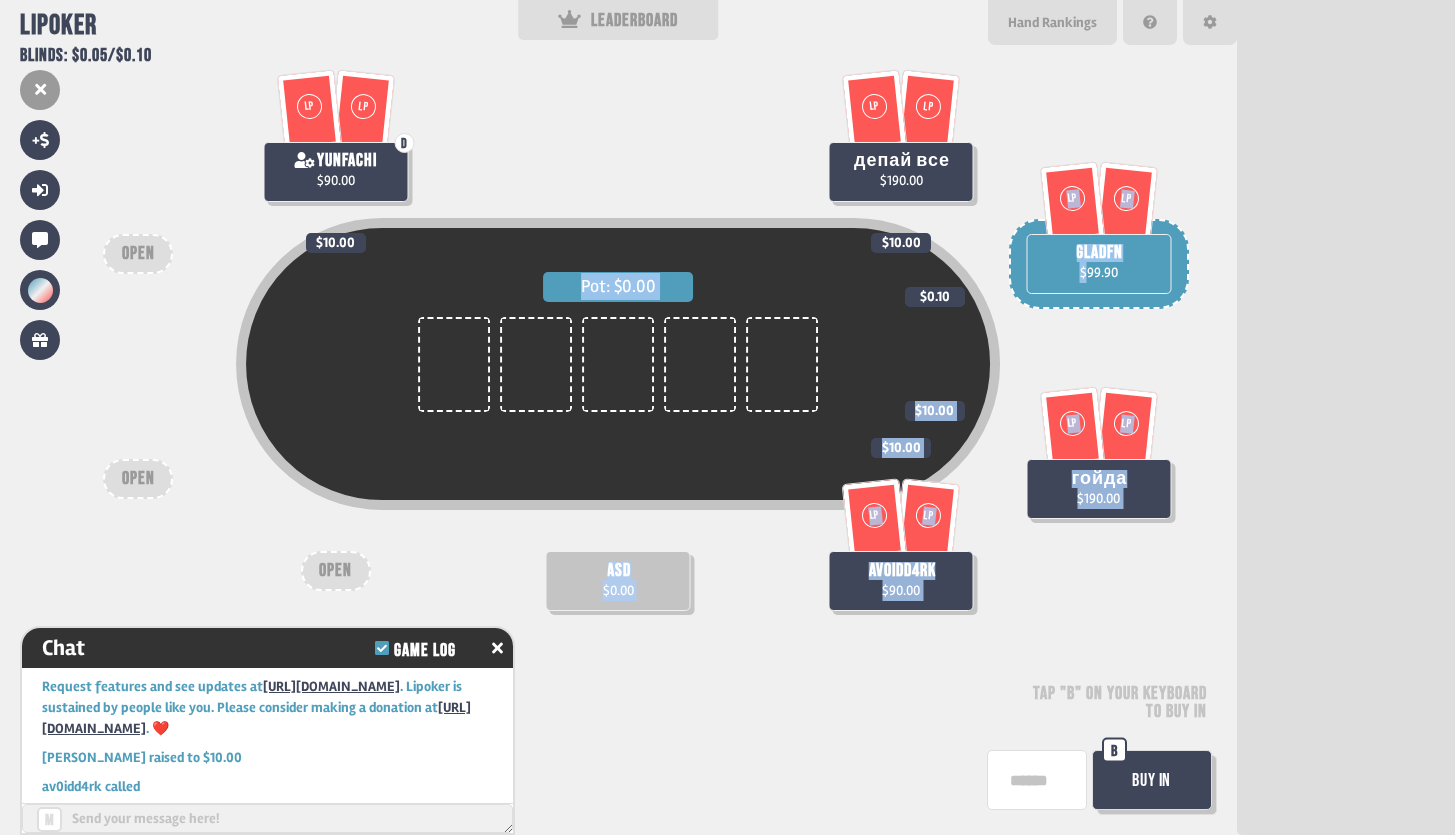drag, startPoint x: 1093, startPoint y: 268, endPoint x: 1208, endPoint y: 276, distance: 115.27792 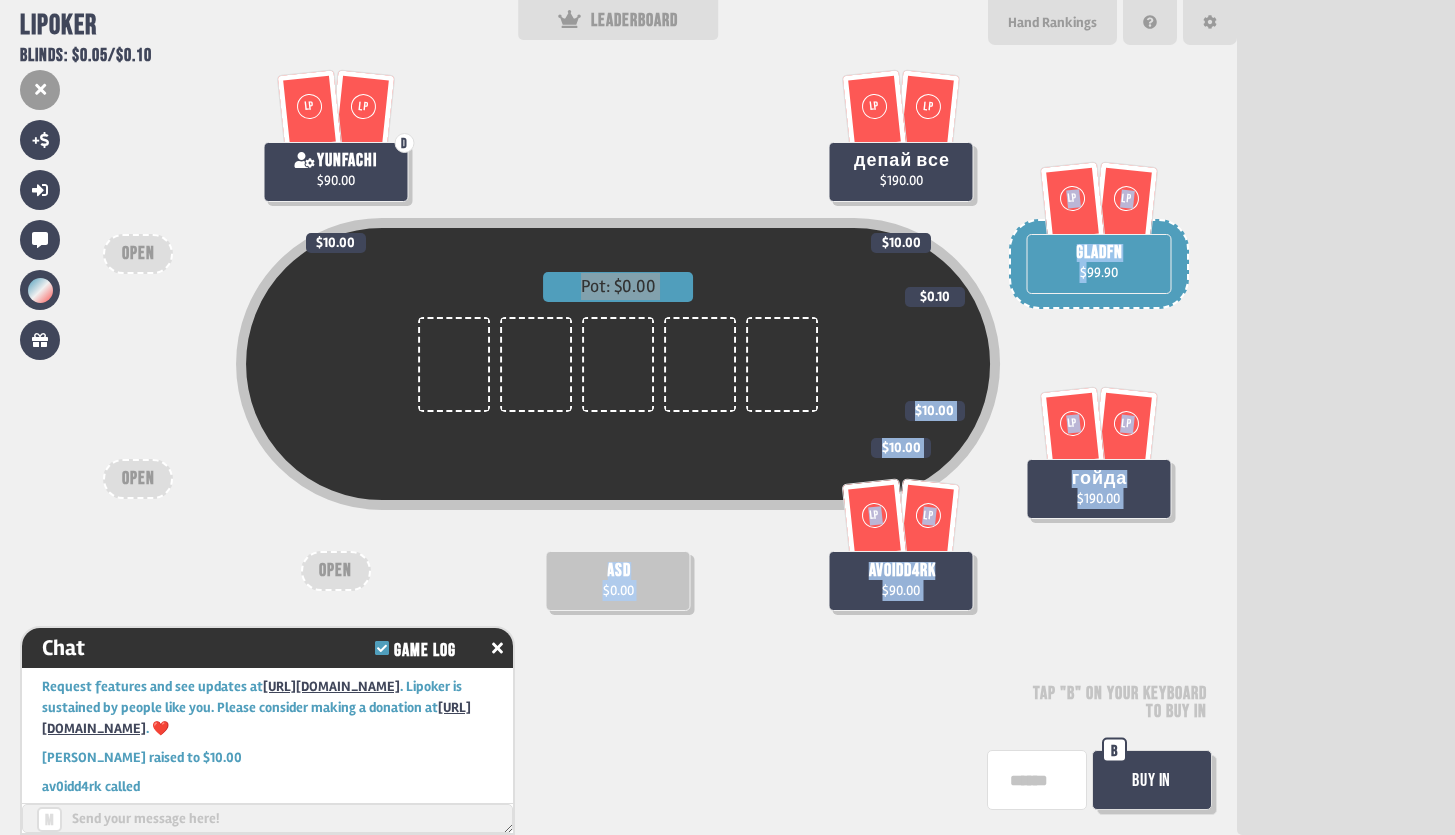 click on "LP" at bounding box center [928, 519] 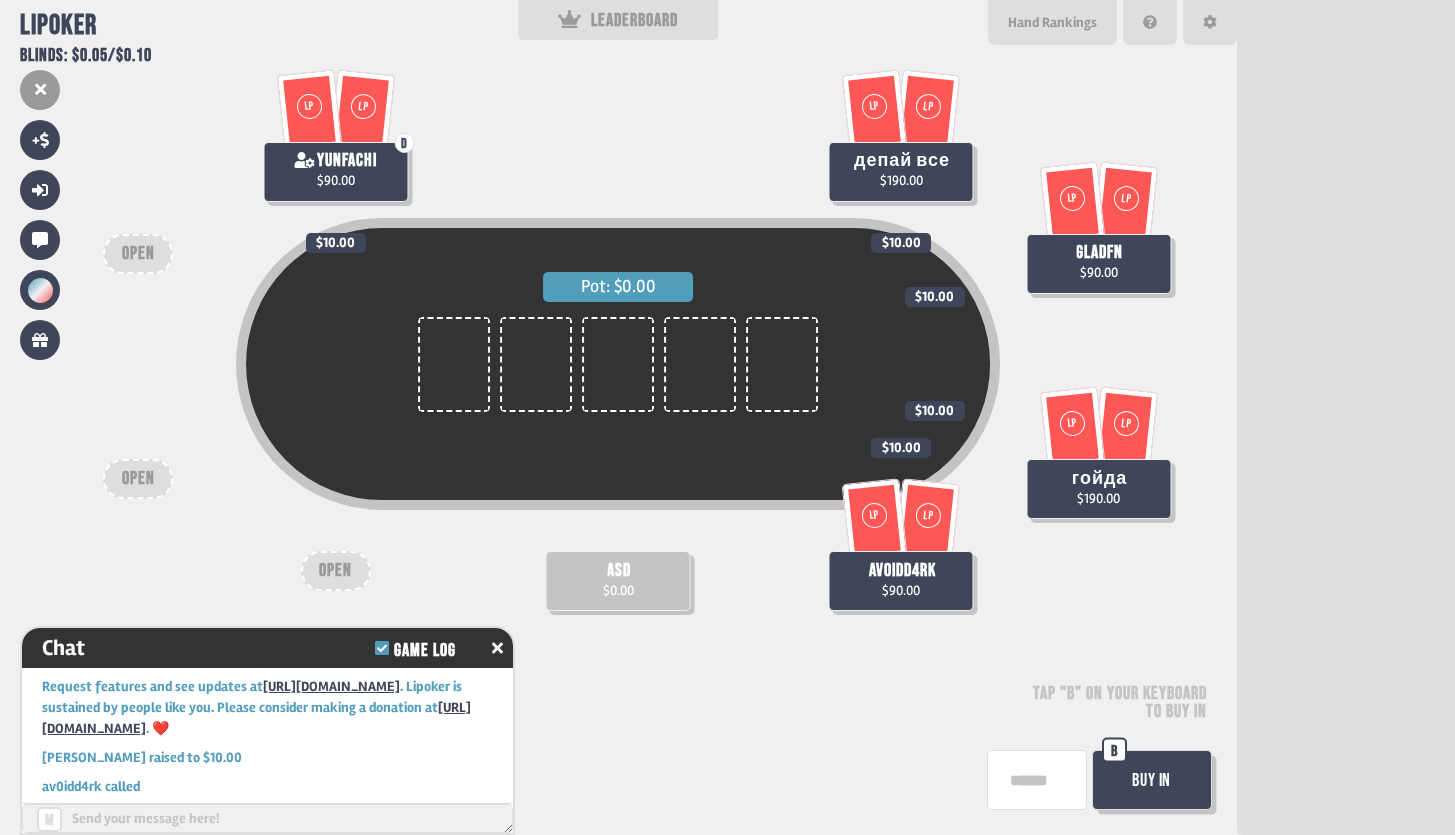 click on "Buy In" at bounding box center [1152, 780] 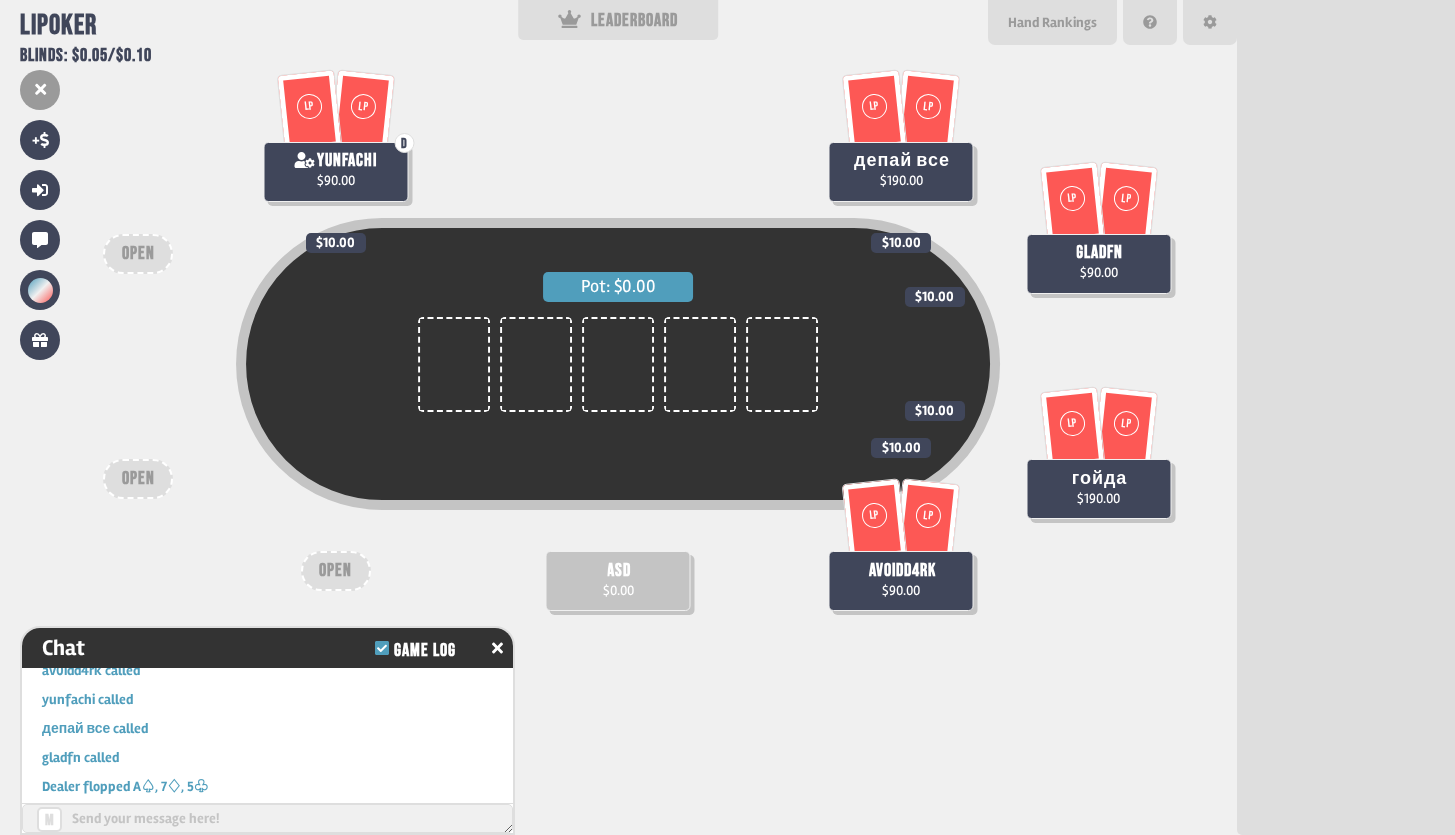 scroll, scrollTop: 151, scrollLeft: 0, axis: vertical 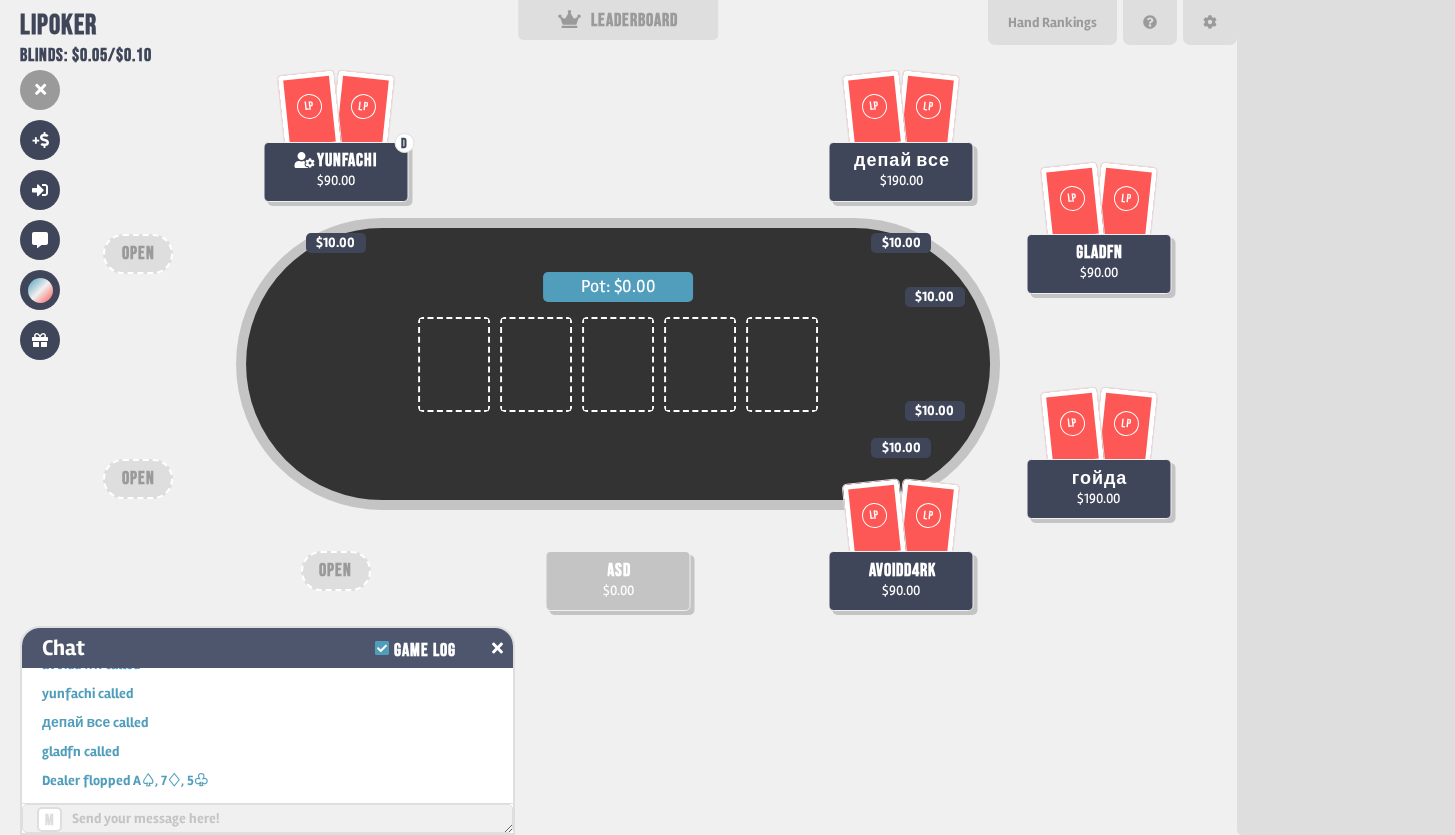 click 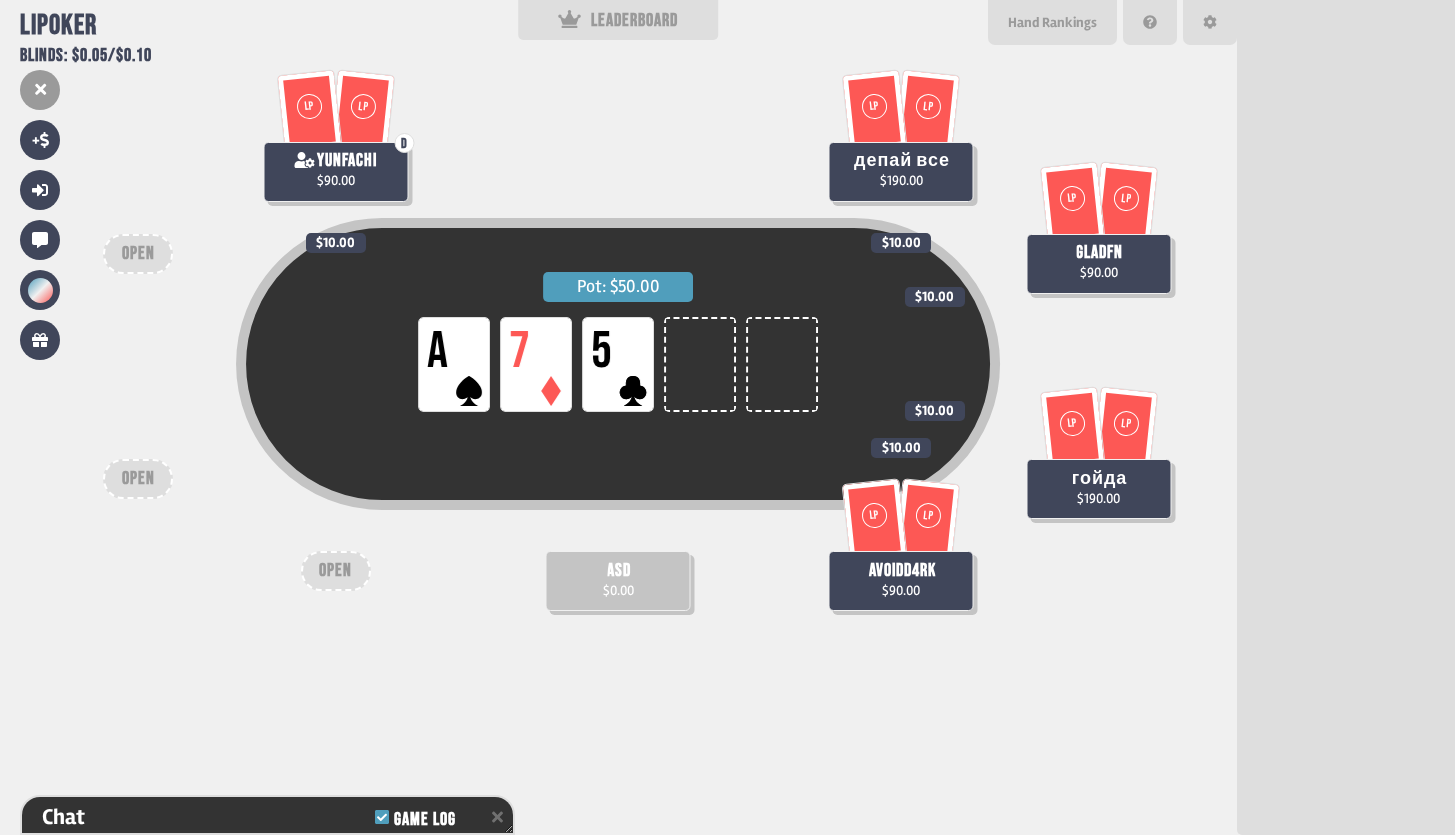 click on "LP A LP 7 LP 5" at bounding box center (618, 364) 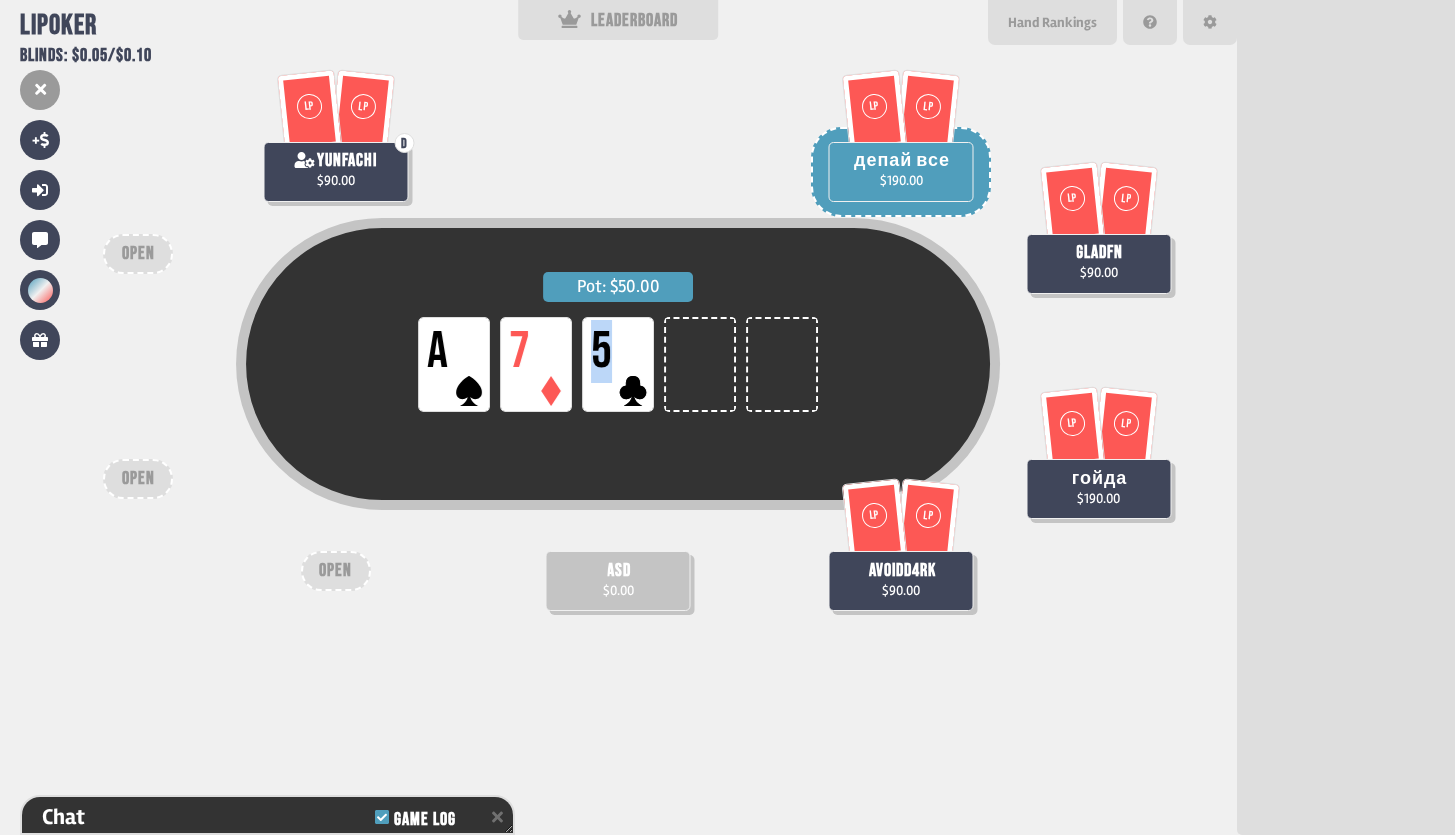 click on "5" at bounding box center (601, 352) 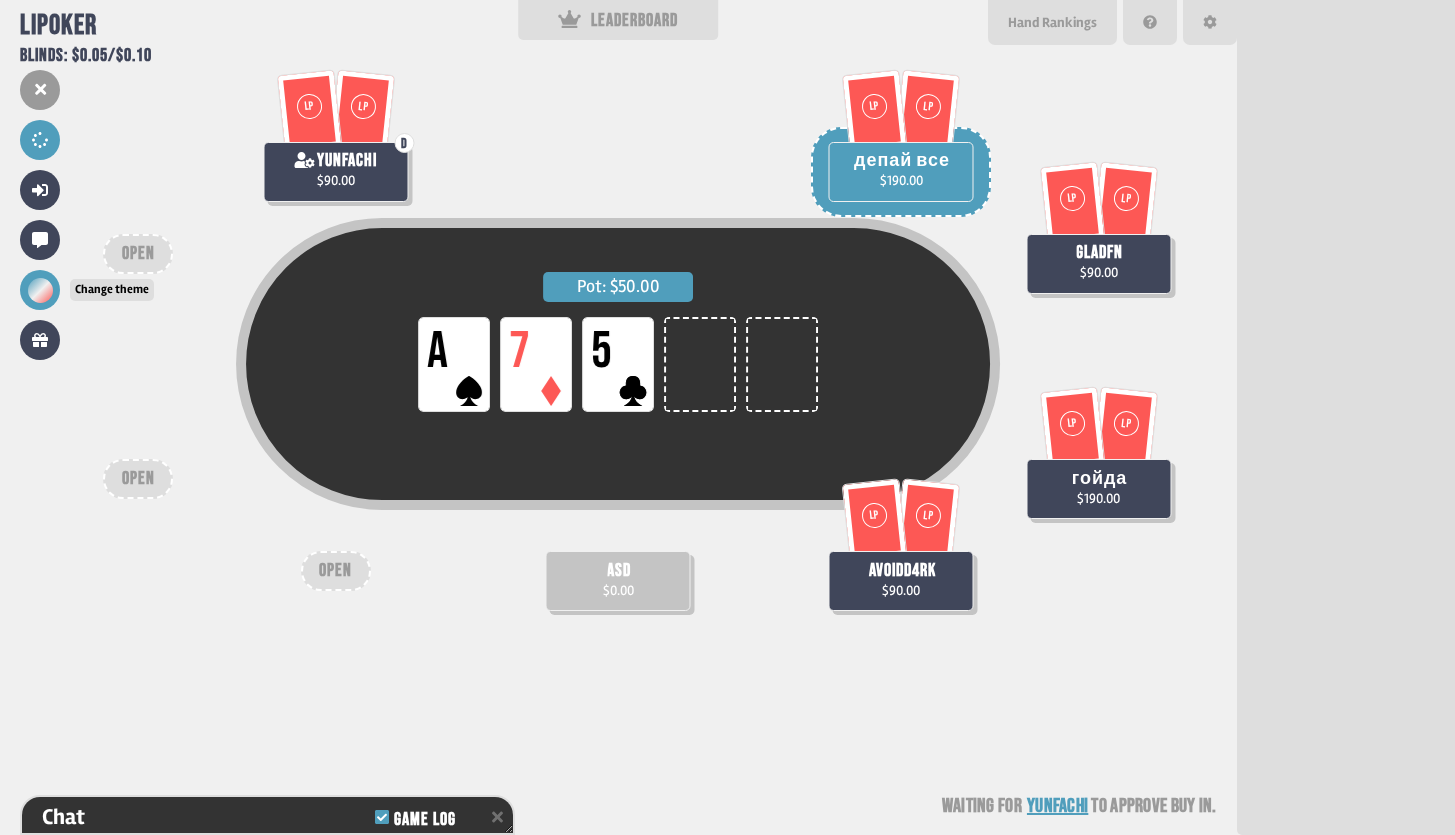 click at bounding box center [40, 290] 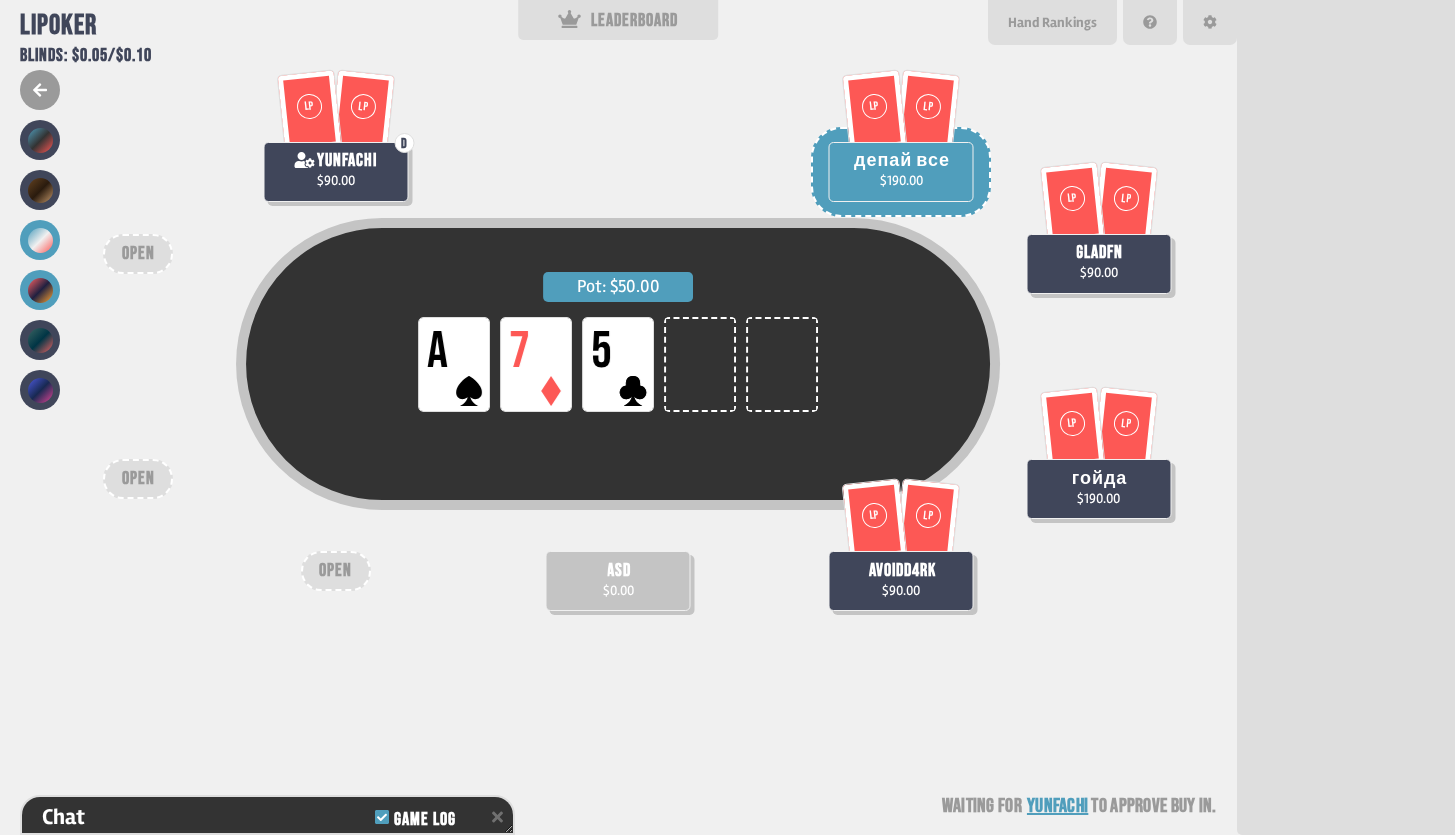 click at bounding box center [40, 290] 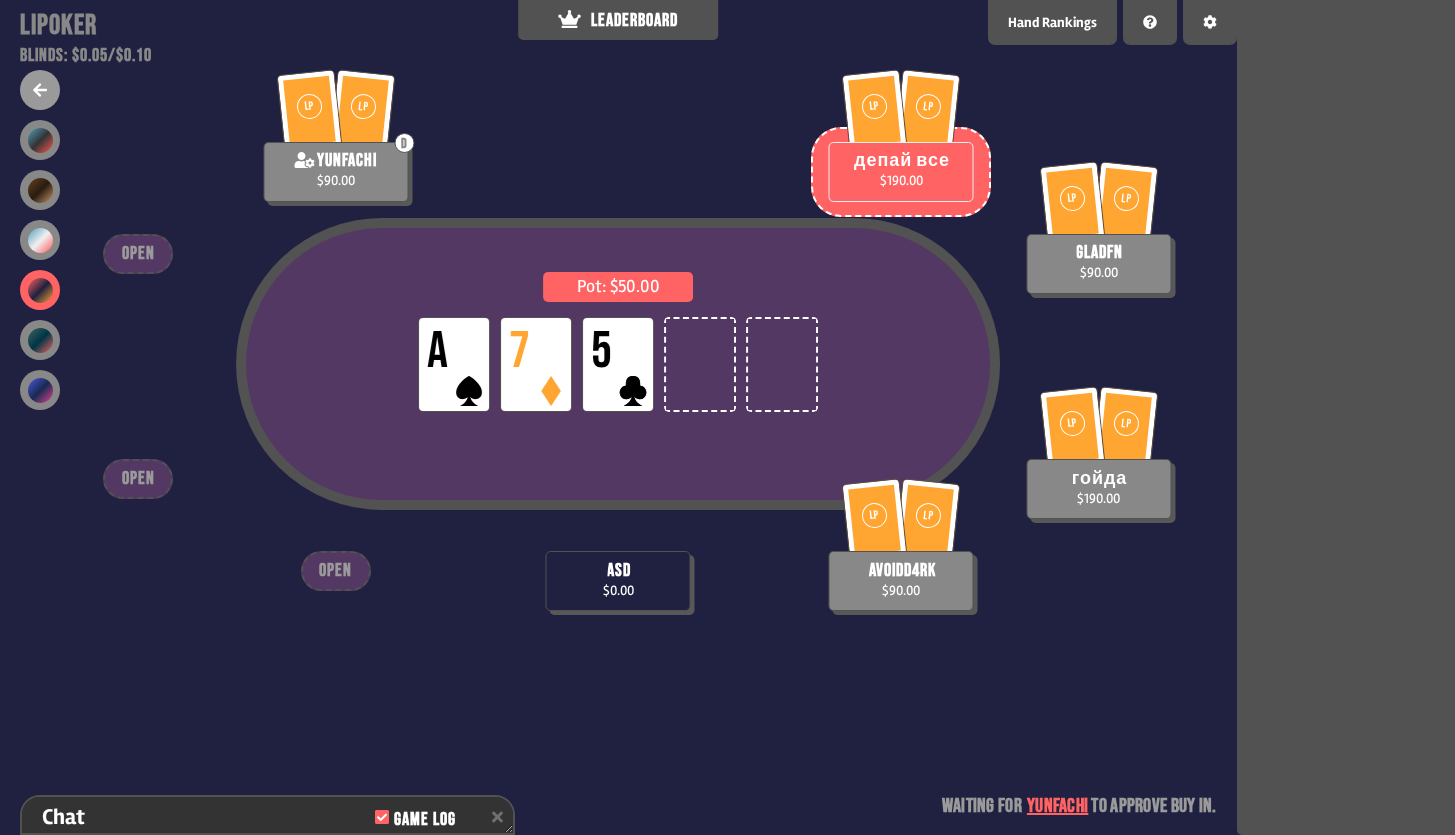 click on "Pot: $50.00   LP A LP 7 LP 5" at bounding box center [618, 406] 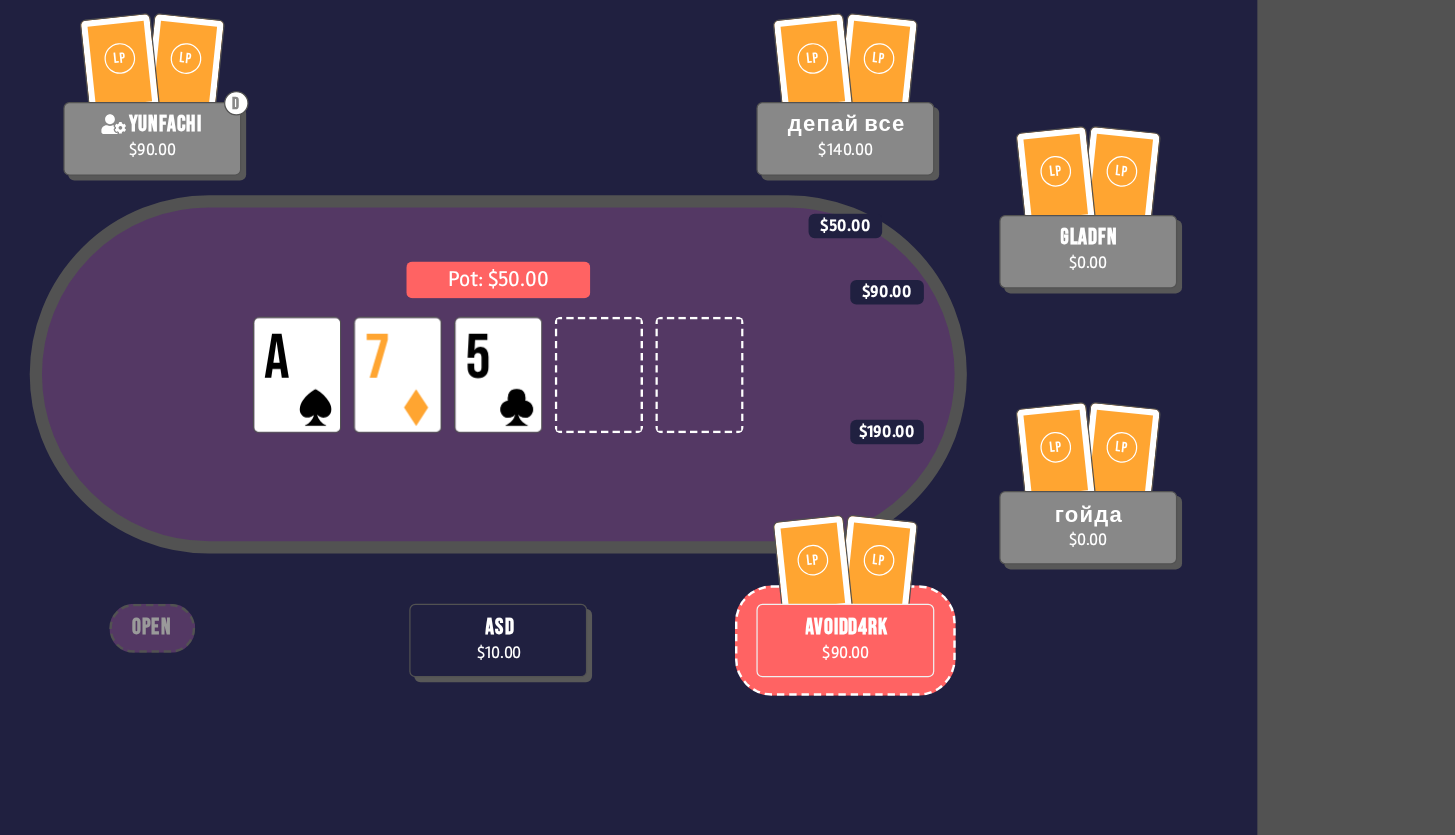 scroll, scrollTop: 8, scrollLeft: 0, axis: vertical 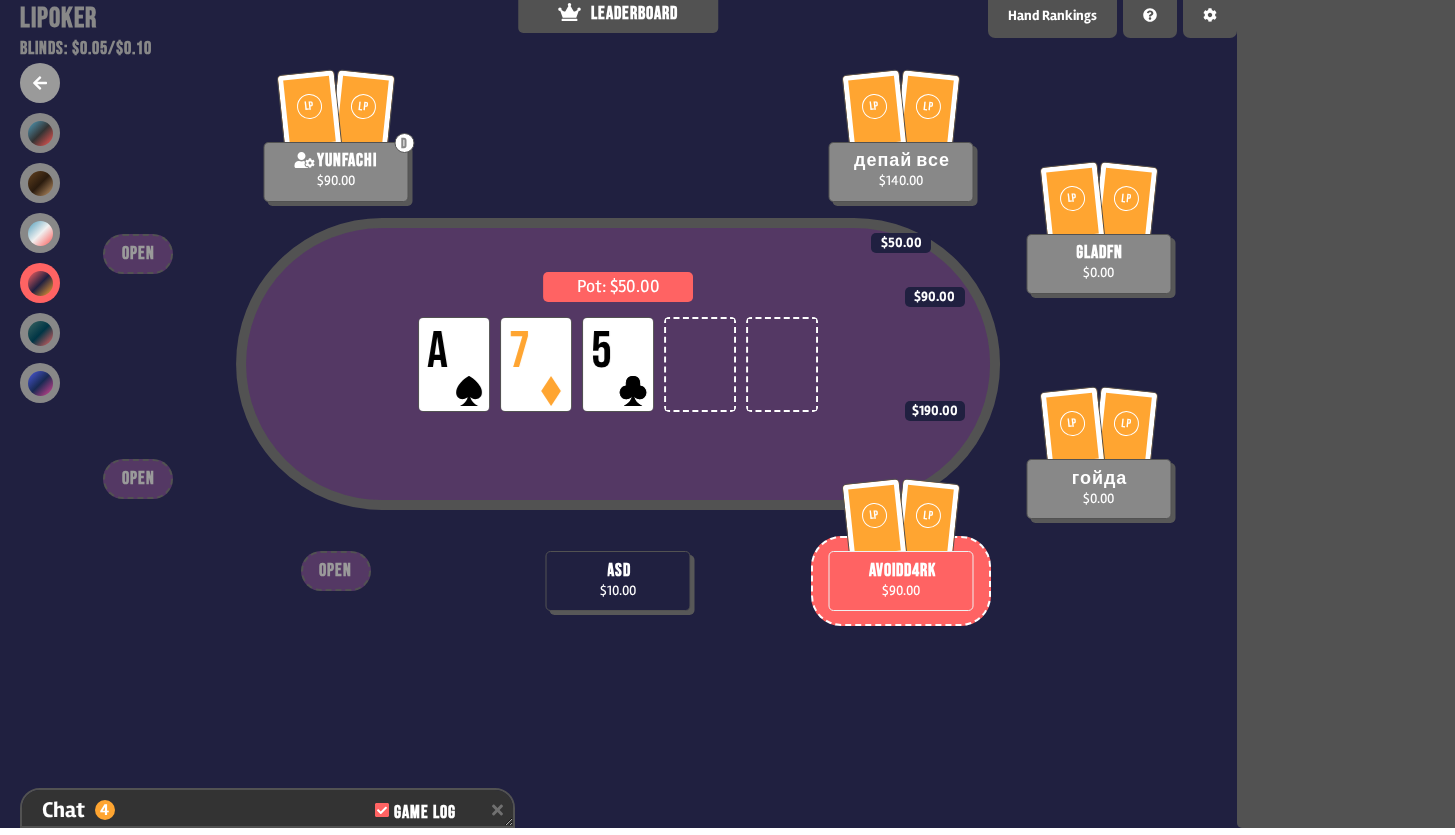 drag, startPoint x: 1225, startPoint y: 343, endPoint x: 1045, endPoint y: 343, distance: 180 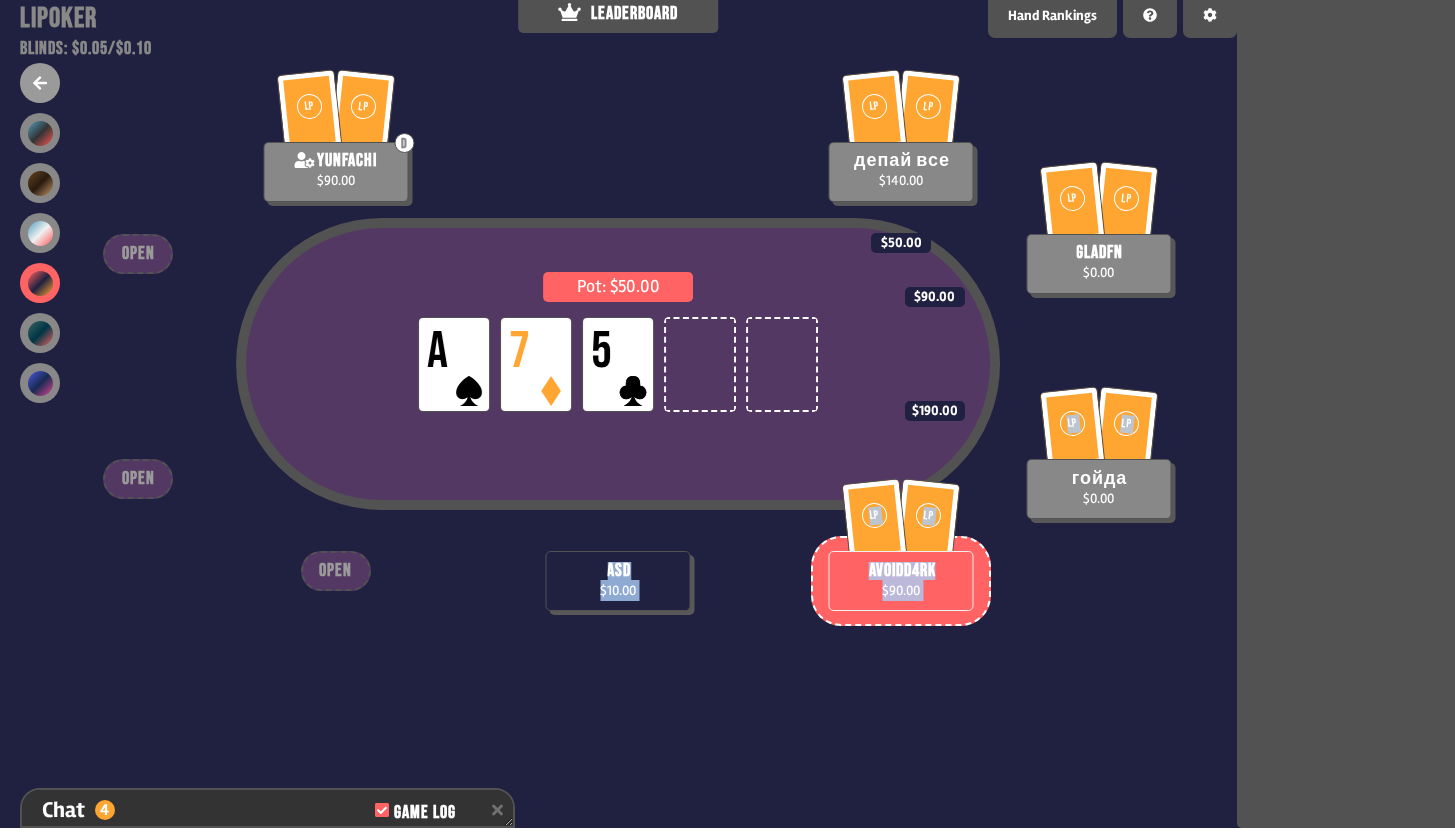 drag, startPoint x: 1225, startPoint y: 480, endPoint x: 1146, endPoint y: 462, distance: 81.02469 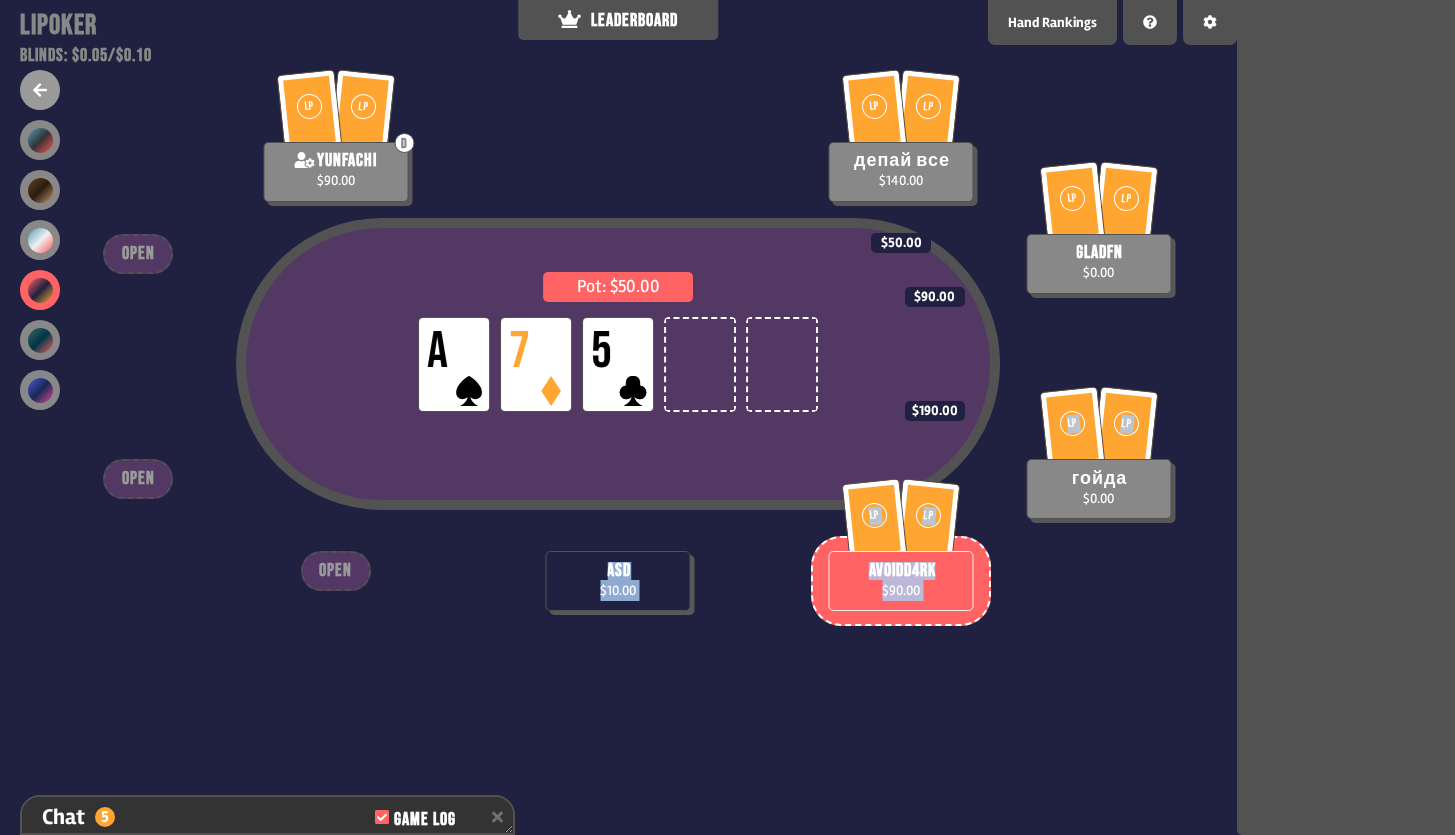 scroll, scrollTop: 1, scrollLeft: 0, axis: vertical 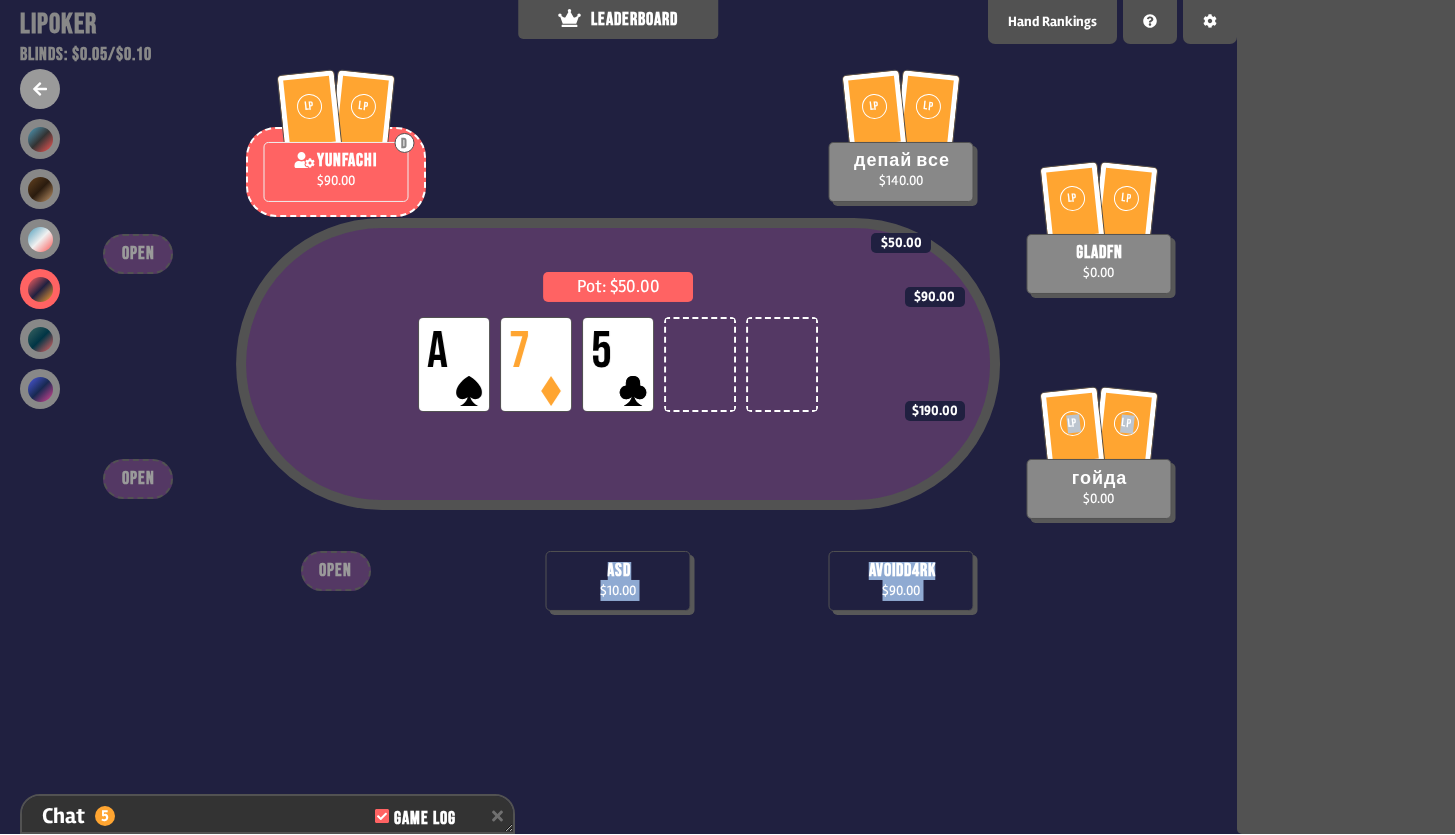 click on "asd $10.00" at bounding box center [618, 581] 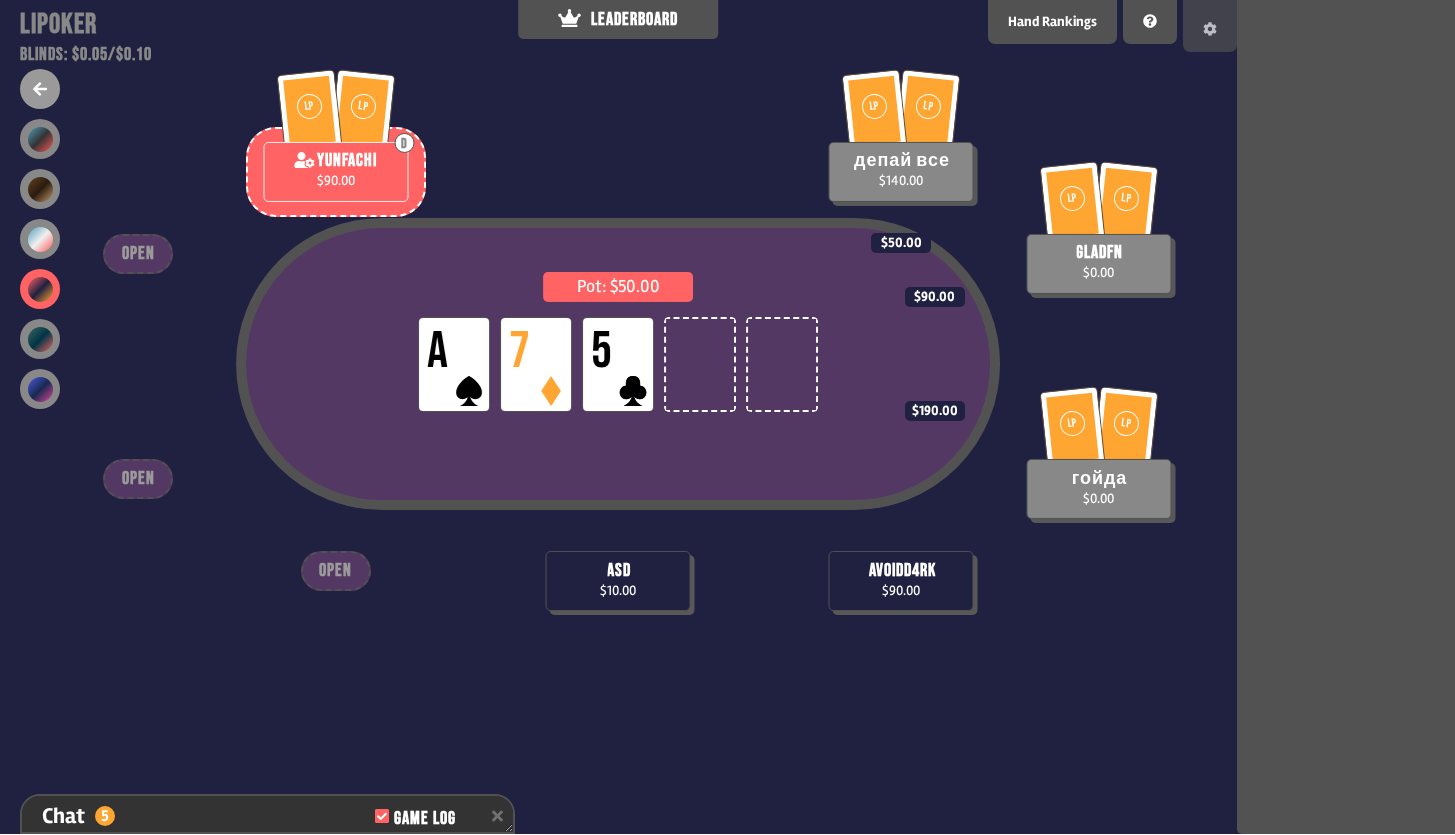 click at bounding box center (1210, 25) 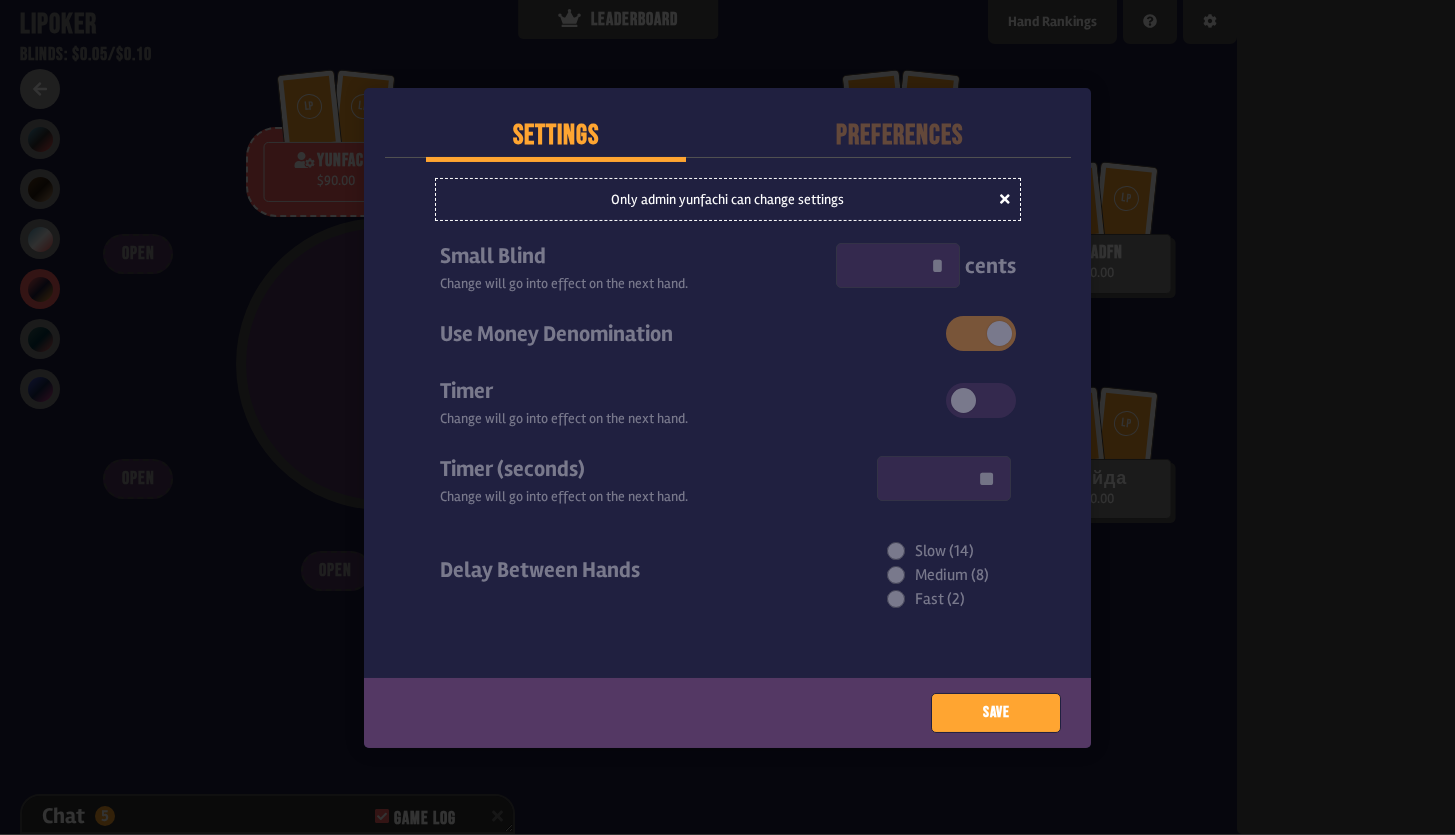 click on "Preferences" at bounding box center (899, 136) 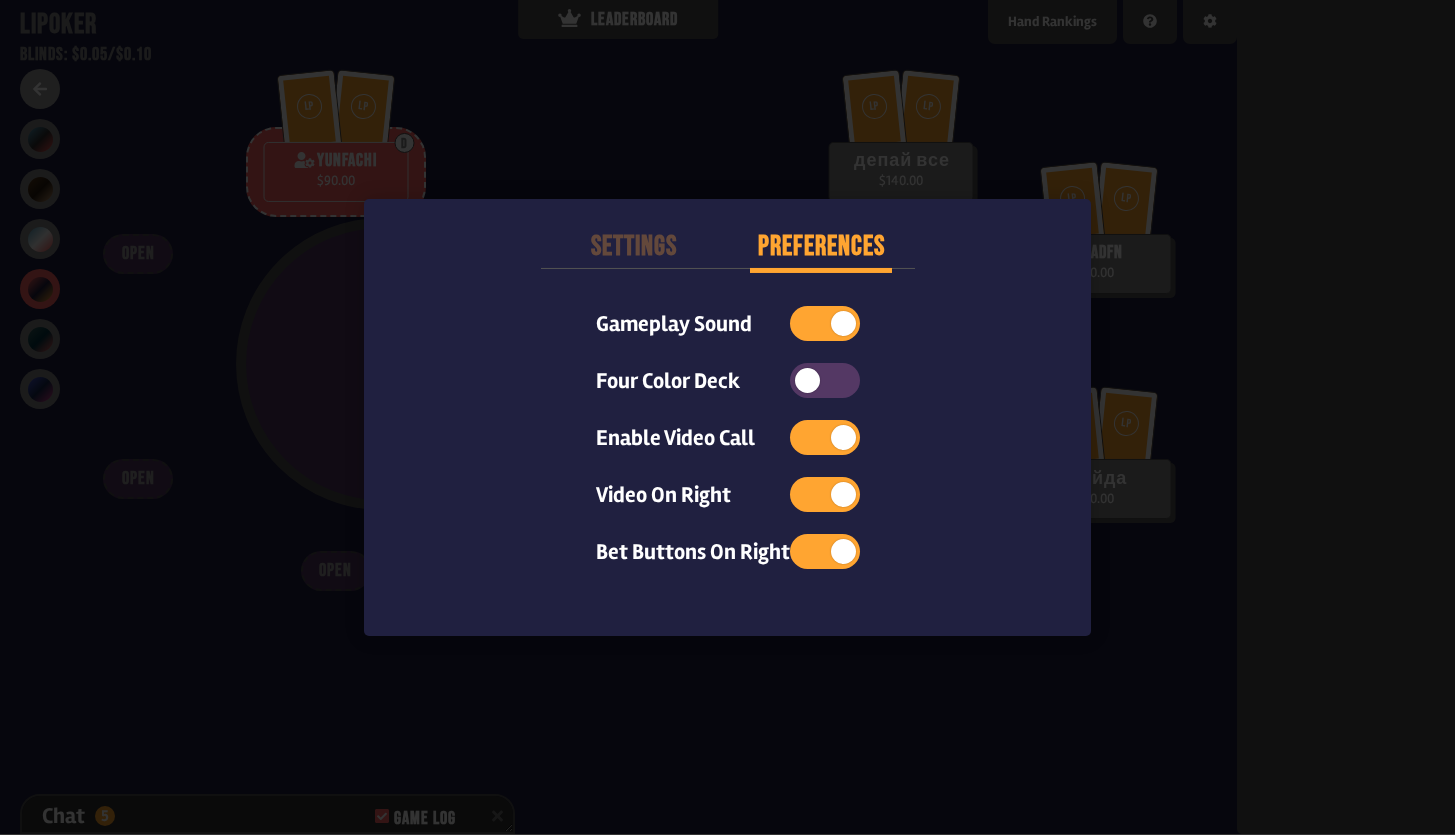 click on "Settings Preferences Gameplay Sound Four Color Deck Enable Video Call Video On Right Bet Buttons On Right" at bounding box center (728, 417) 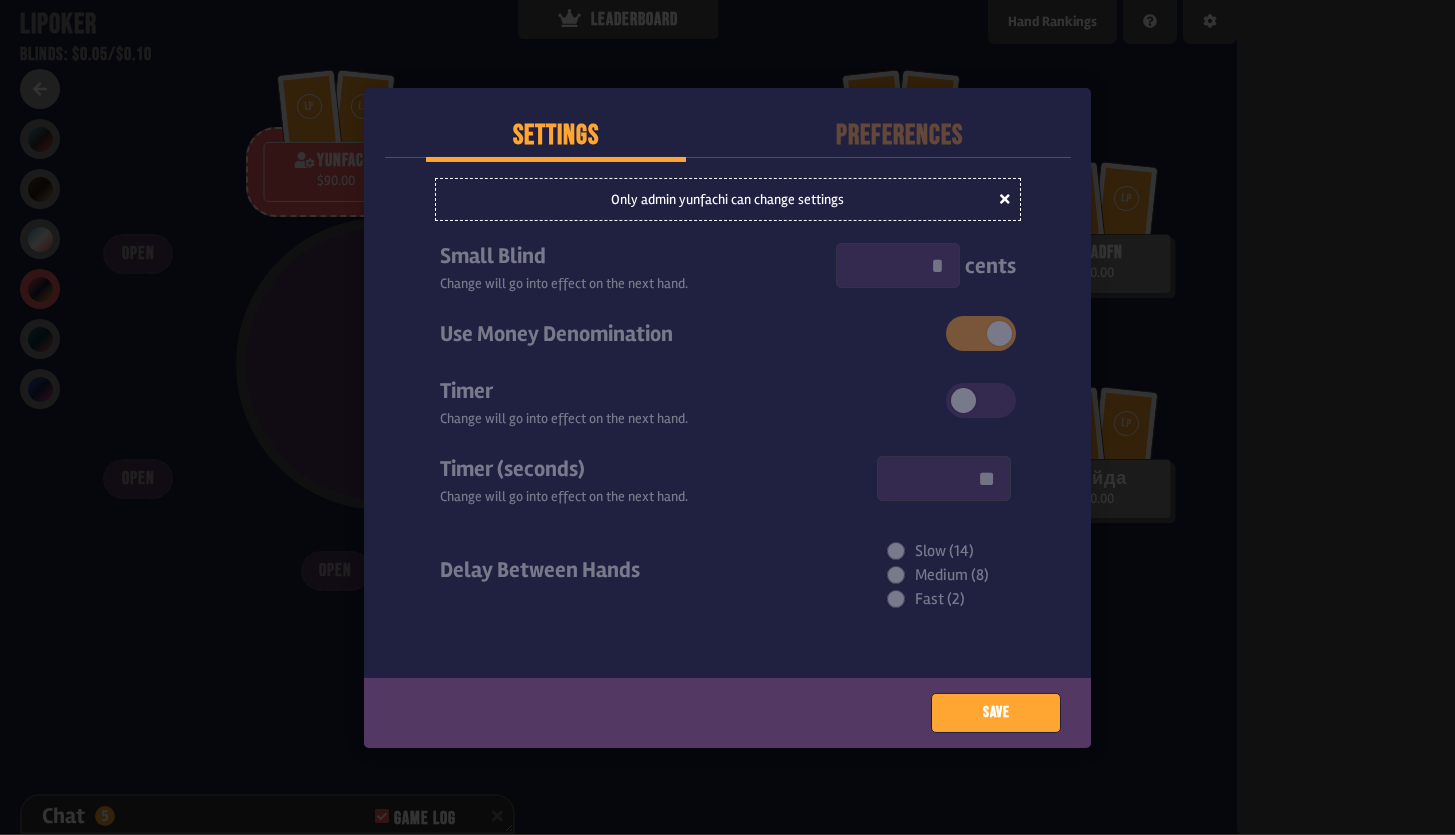 scroll, scrollTop: 0, scrollLeft: 0, axis: both 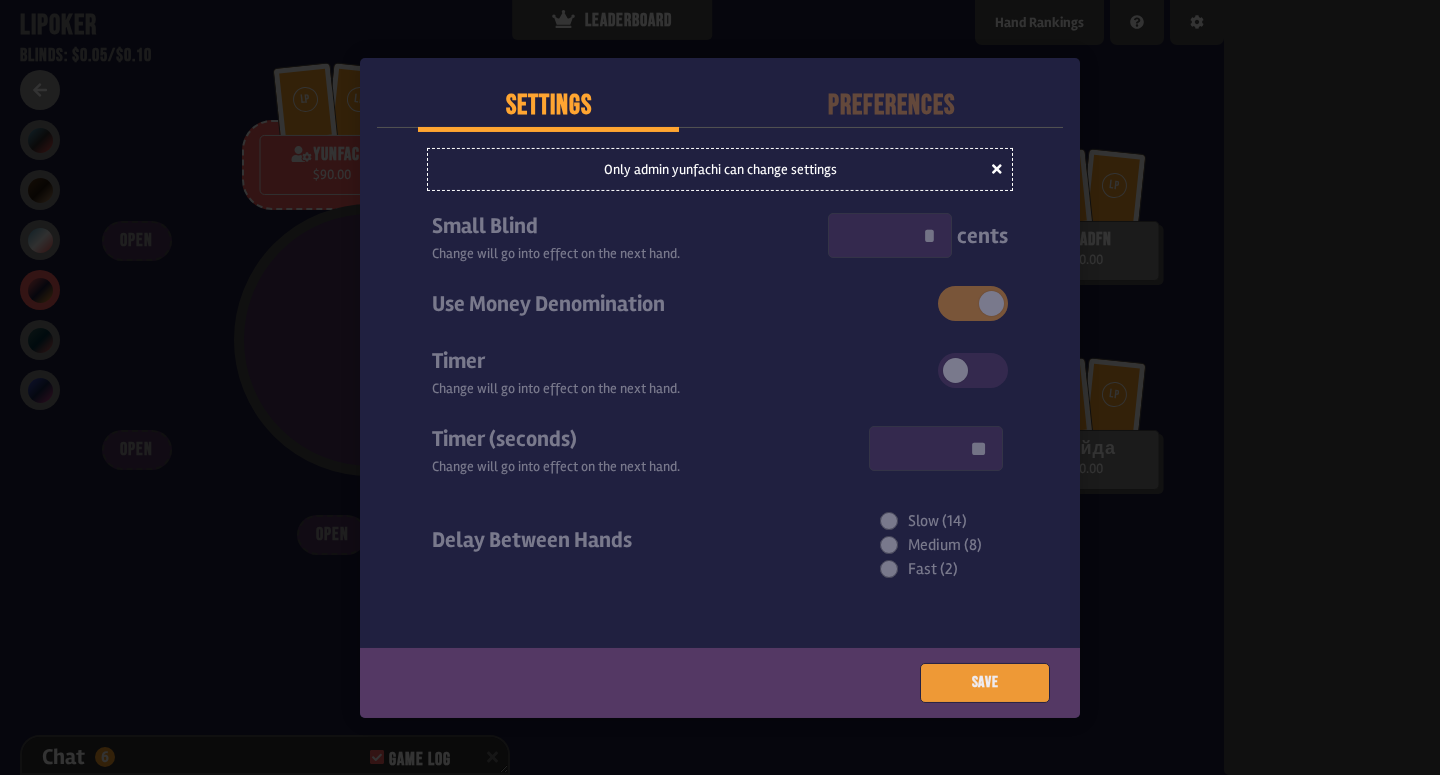 click on "Save" at bounding box center (985, 683) 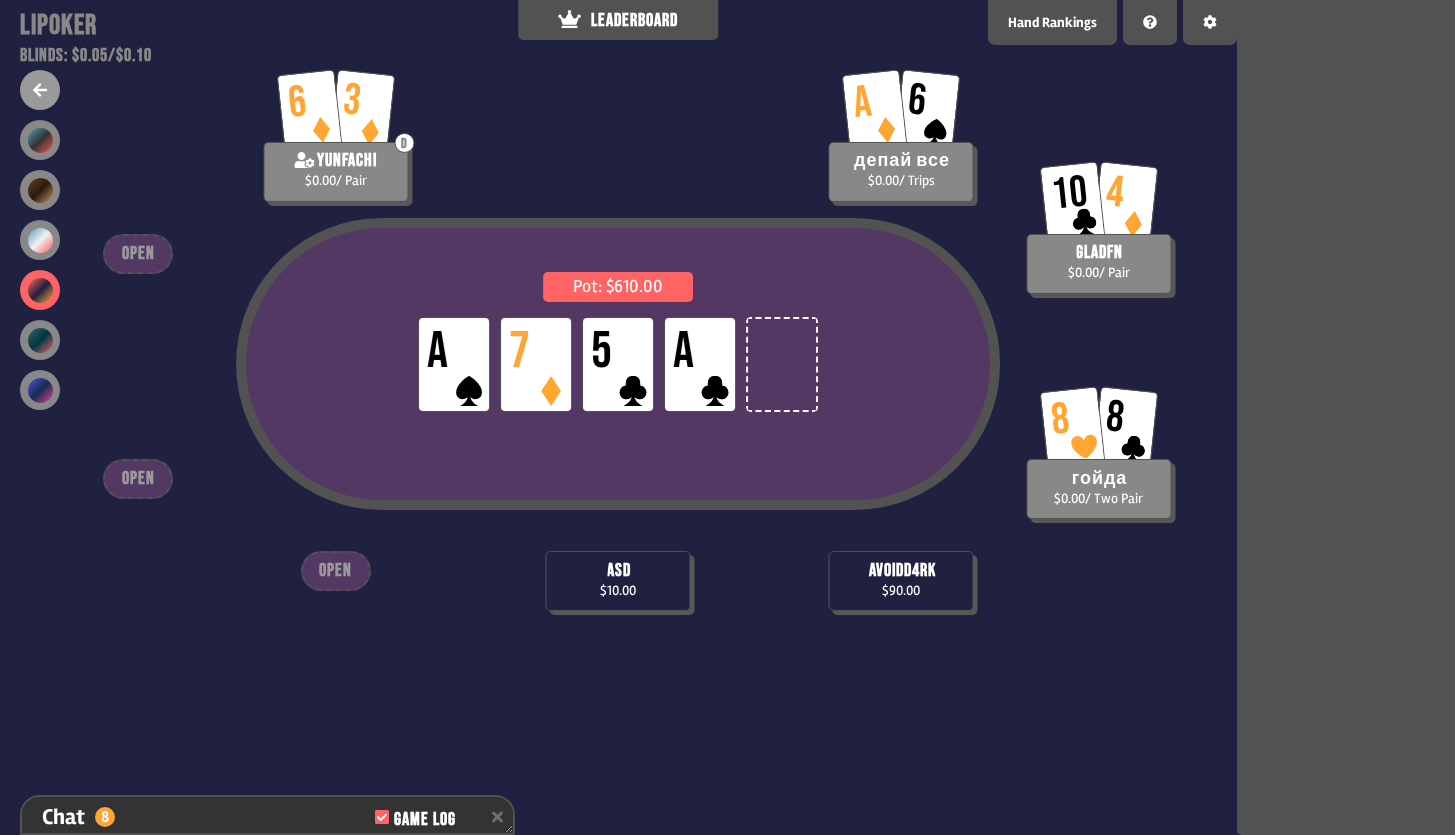 scroll, scrollTop: 8, scrollLeft: 0, axis: vertical 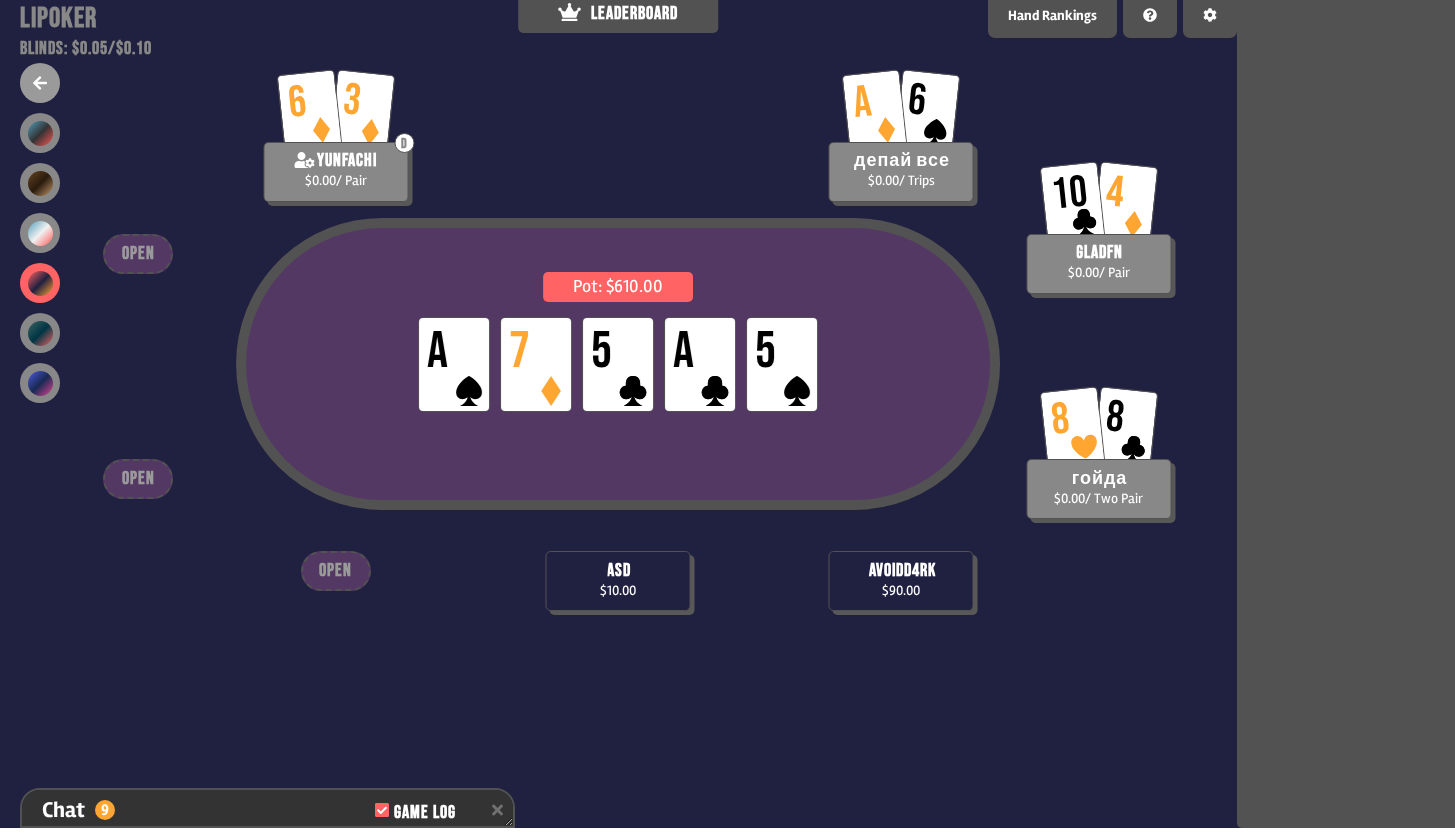 click on "Pot: $610.00   LP A LP 7 LP 5 LP A LP 5" at bounding box center (618, 364) 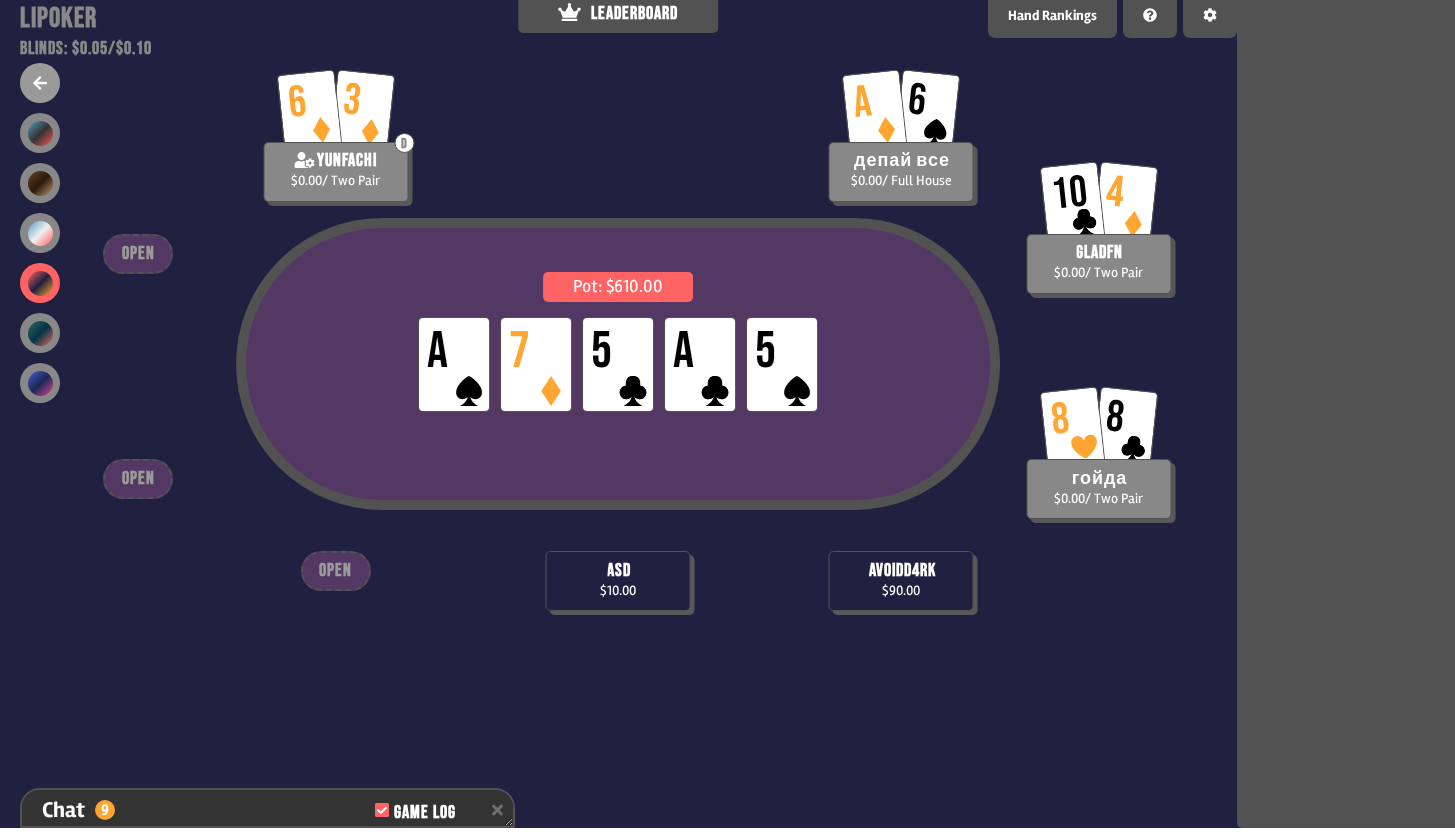 scroll, scrollTop: 0, scrollLeft: 0, axis: both 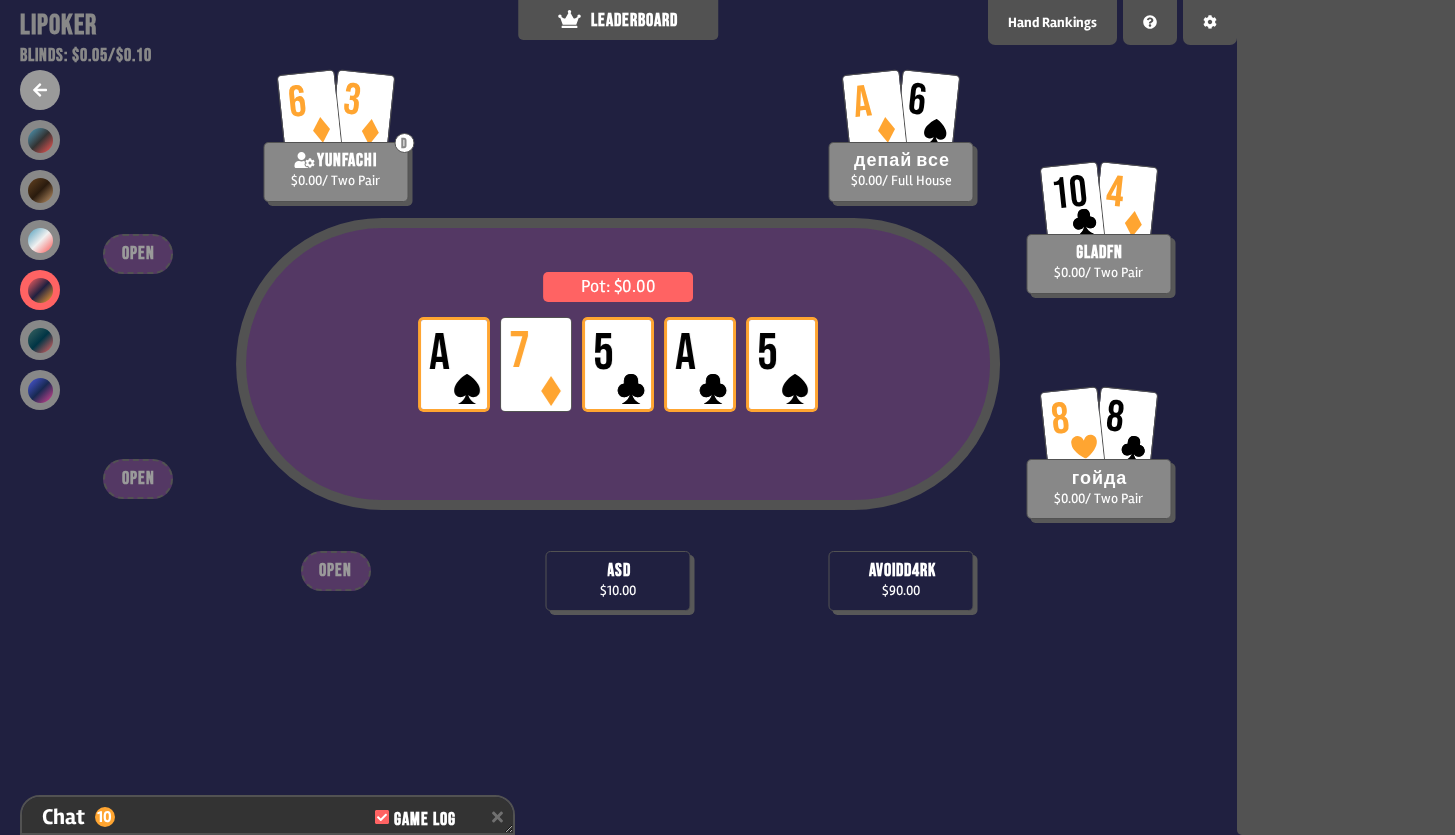 click on "5" at bounding box center [782, 364] 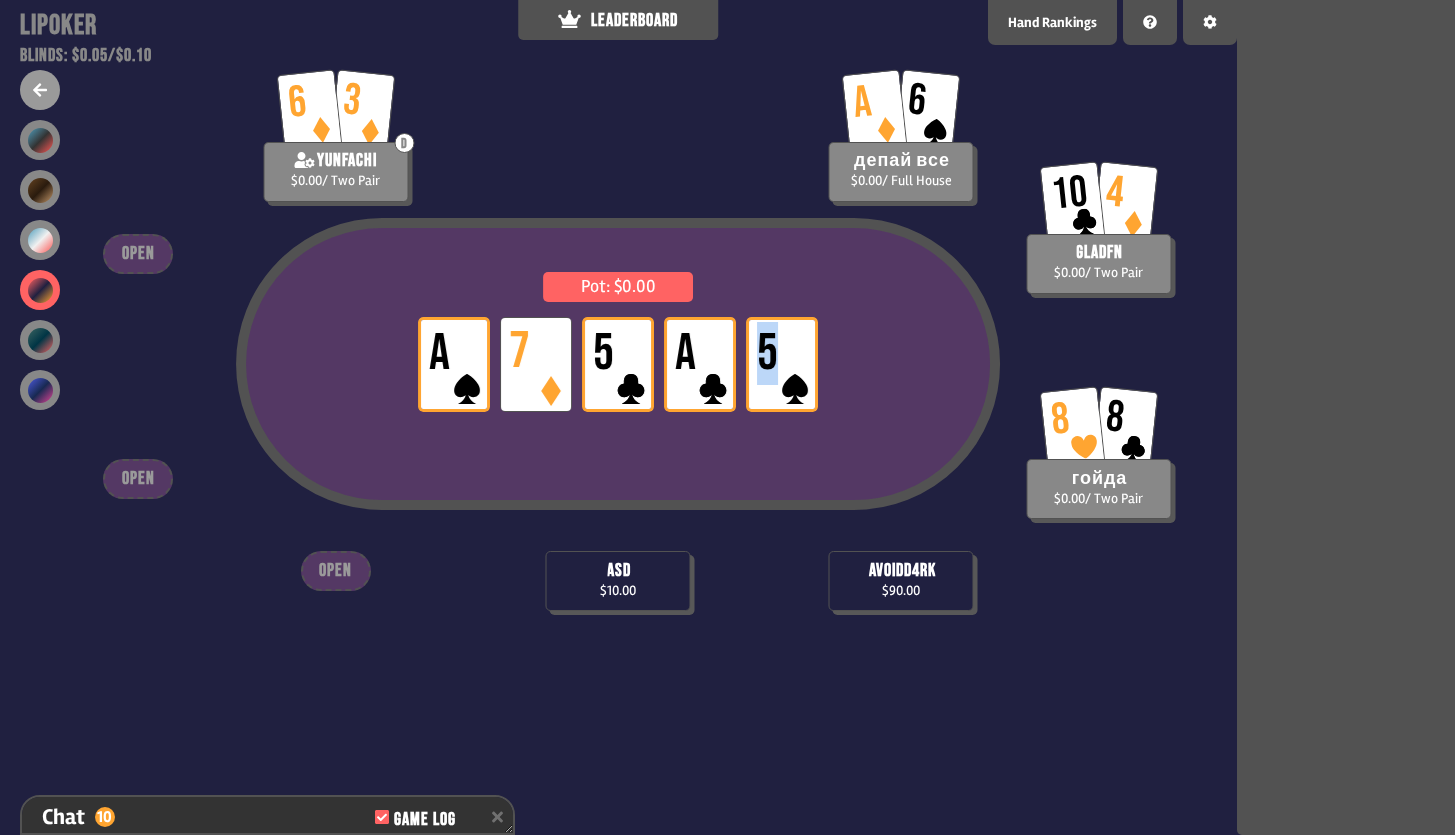 click on "5" at bounding box center (782, 364) 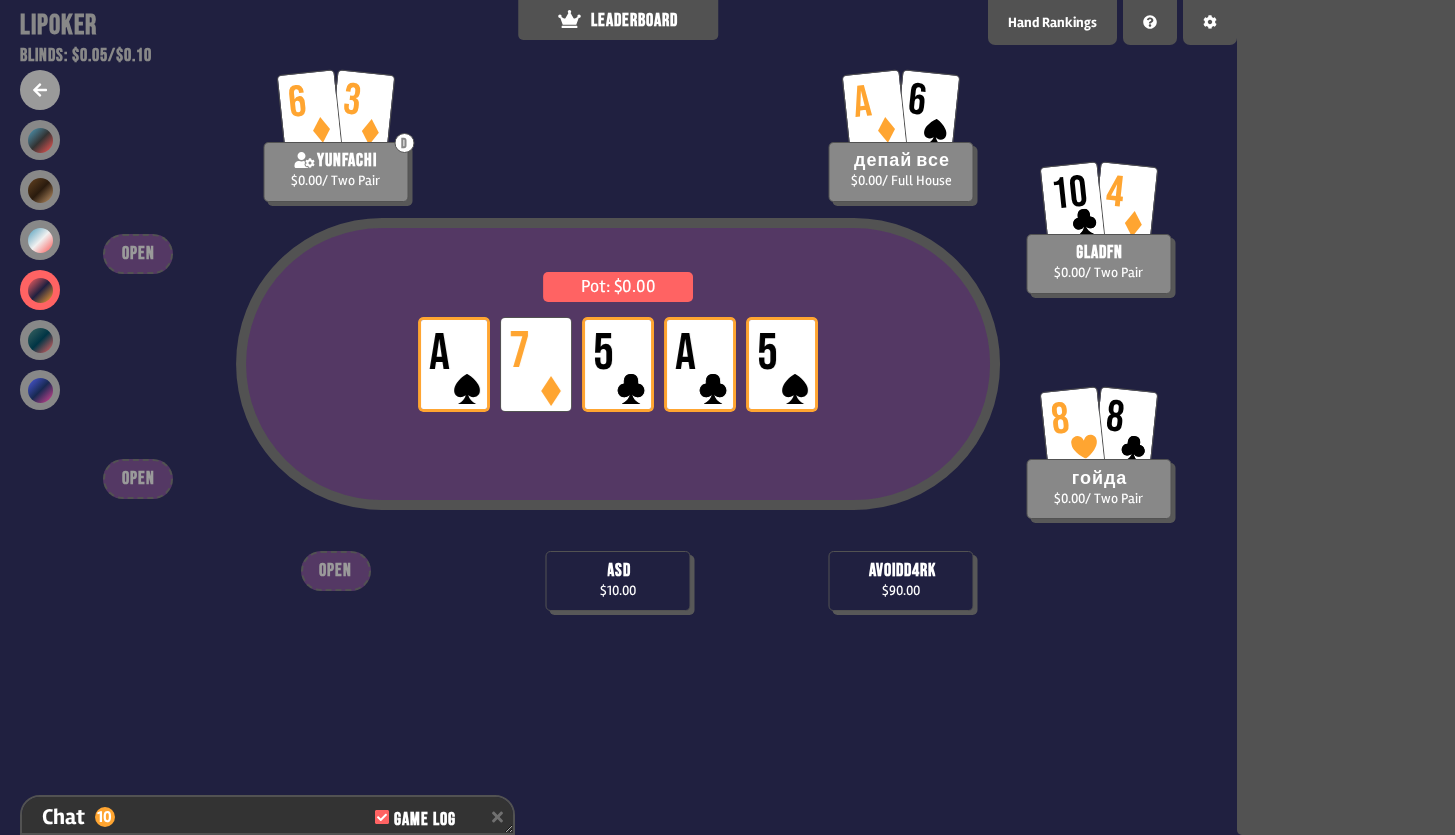click on "A" at bounding box center (685, 354) 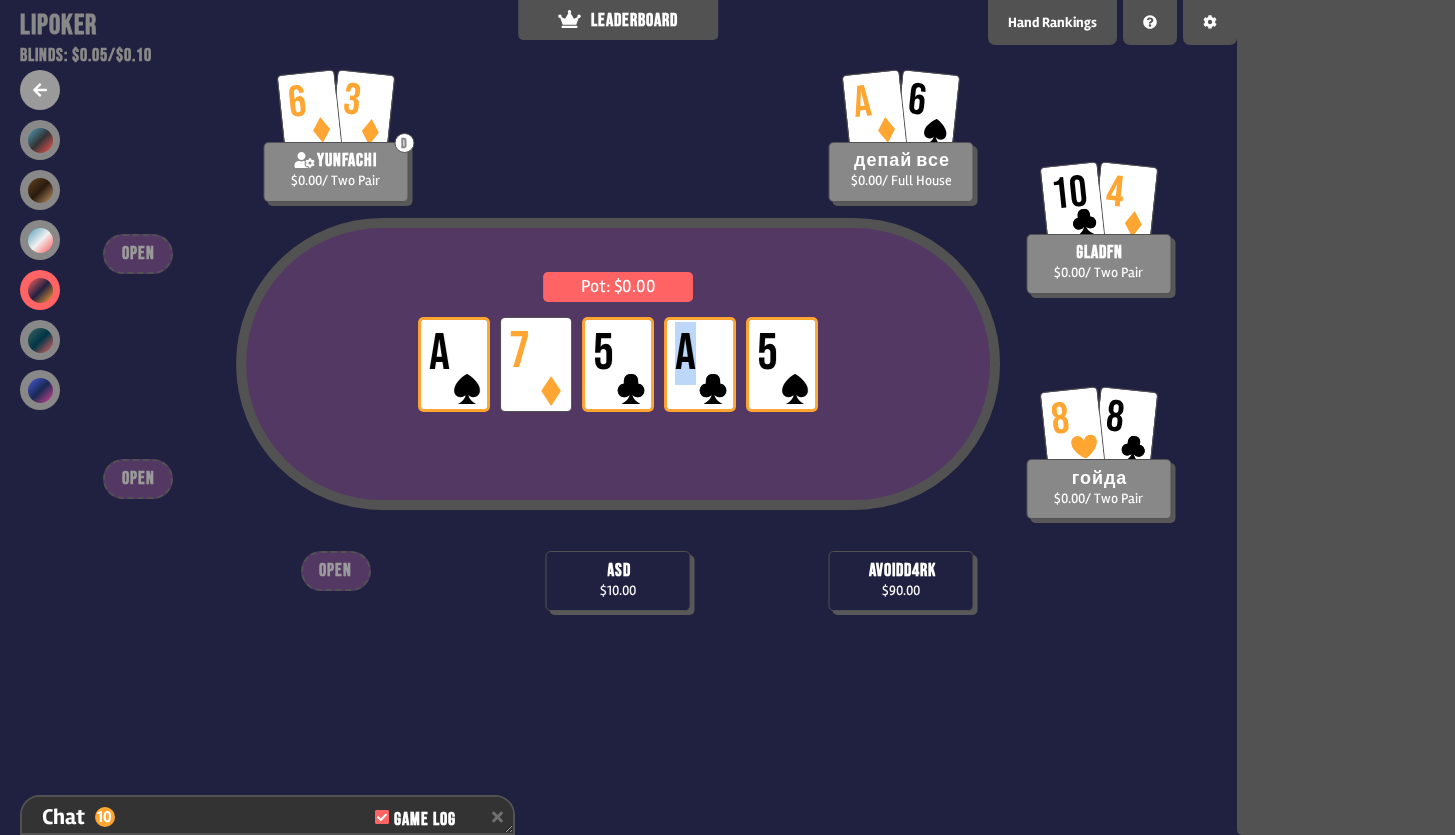 click on "A" at bounding box center [685, 354] 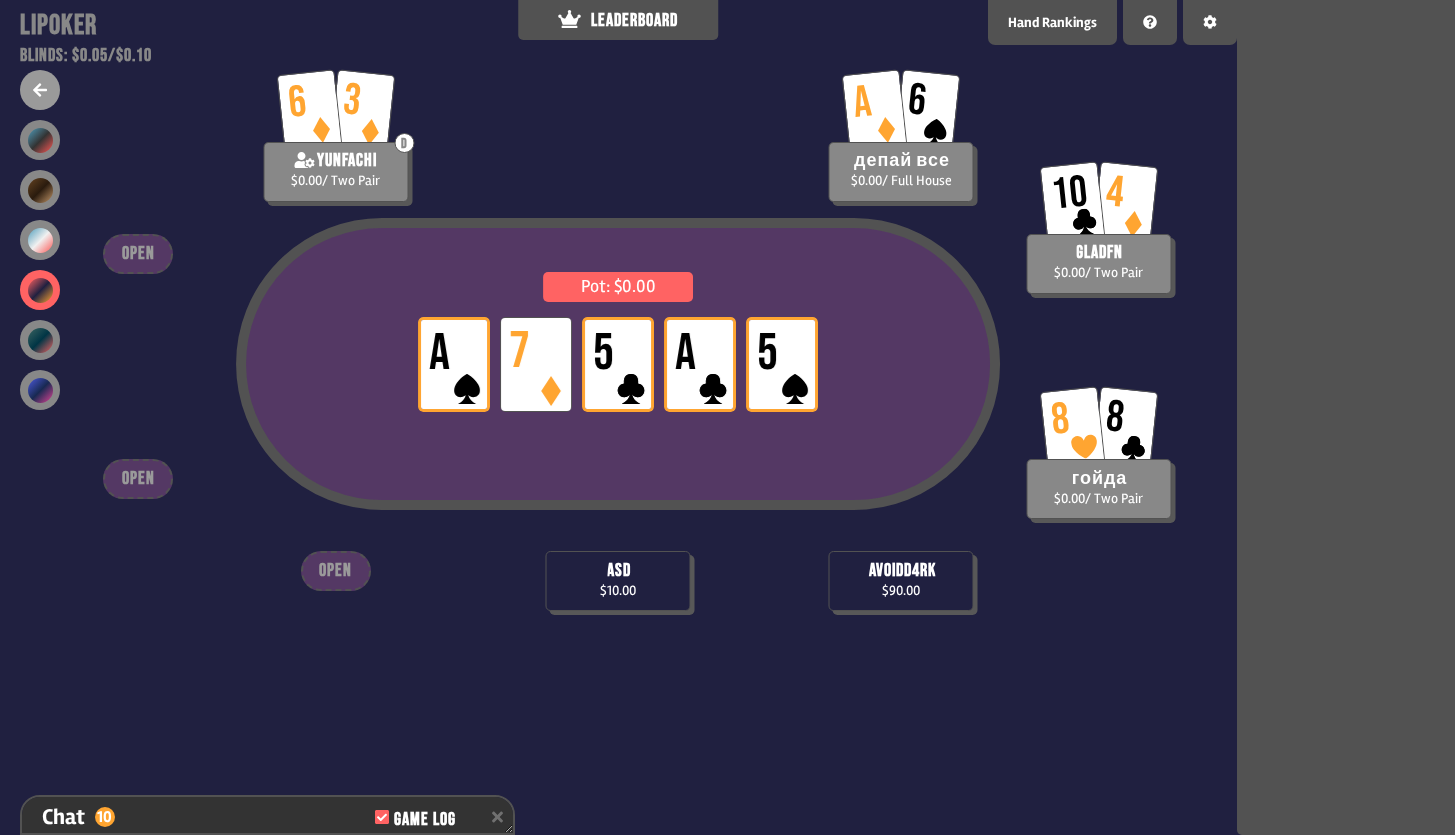 click on "LP A LP 7 LP 5 LP A LP 5" at bounding box center [618, 364] 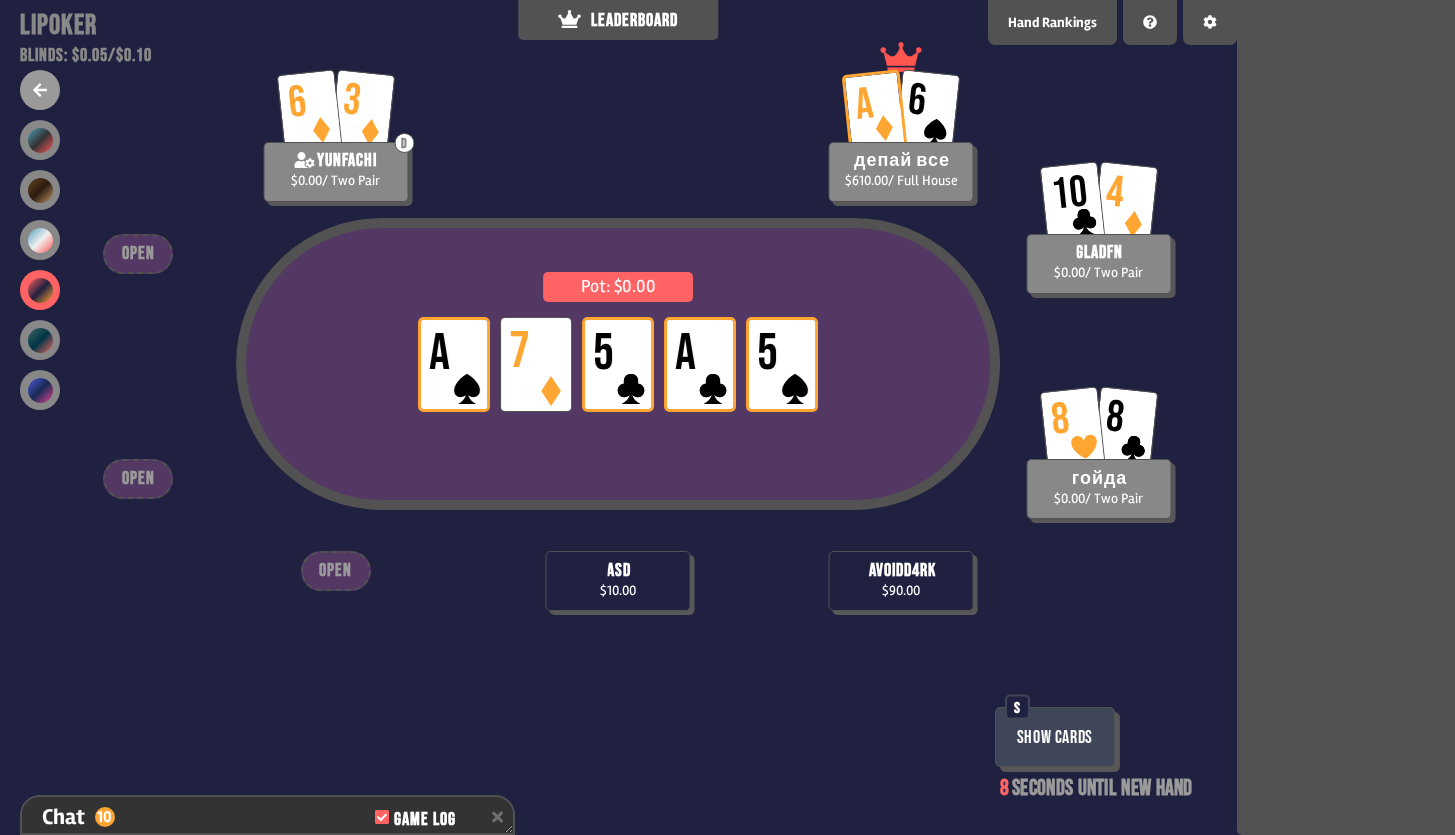 click on "av0idd4rk $90.00" at bounding box center (901, 581) 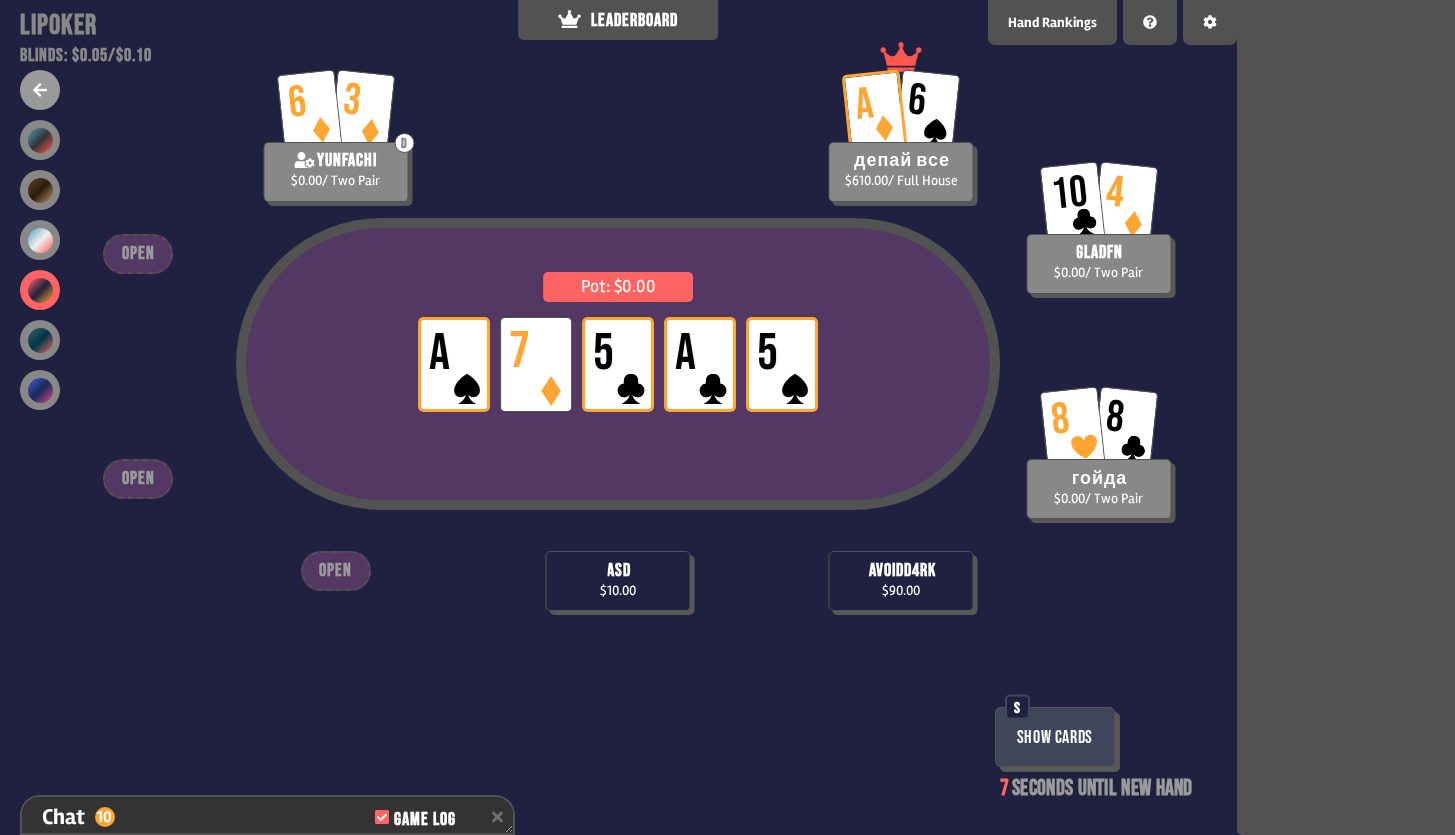 click on "Show Cards" at bounding box center (1055, 737) 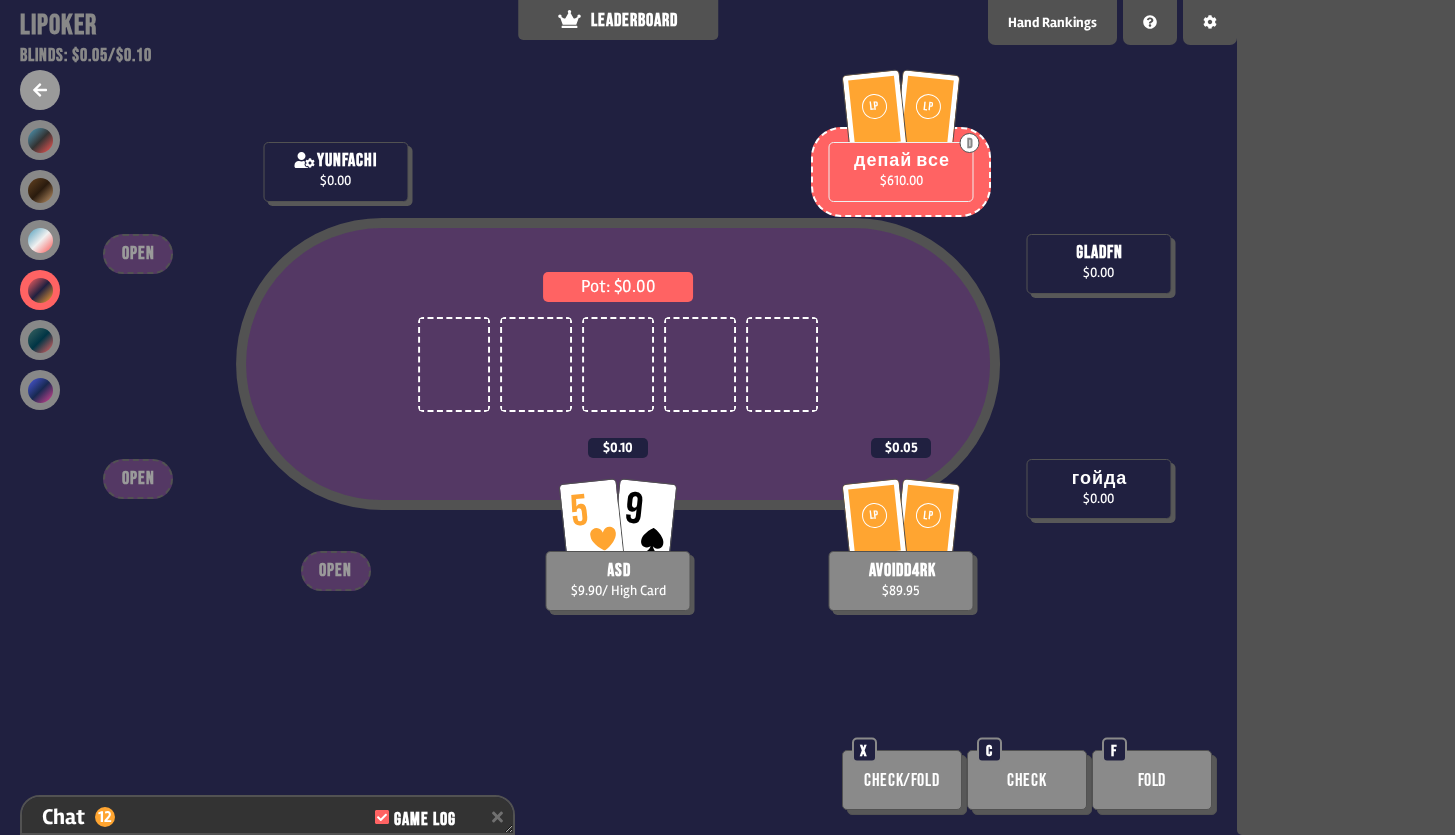 click on "Pot: $0.00   5 9 asd $9.90   / High Card $0.10  LP LP av0idd4rk $89.95  $0.05  гойда $0.00  gladfn $0.00  LP LP D [PERSON_NAME] все $610.00  yunfachi $0.00  OPEN OPEN OPEN Check/Fold X Check C Fold F" at bounding box center [618, 417] 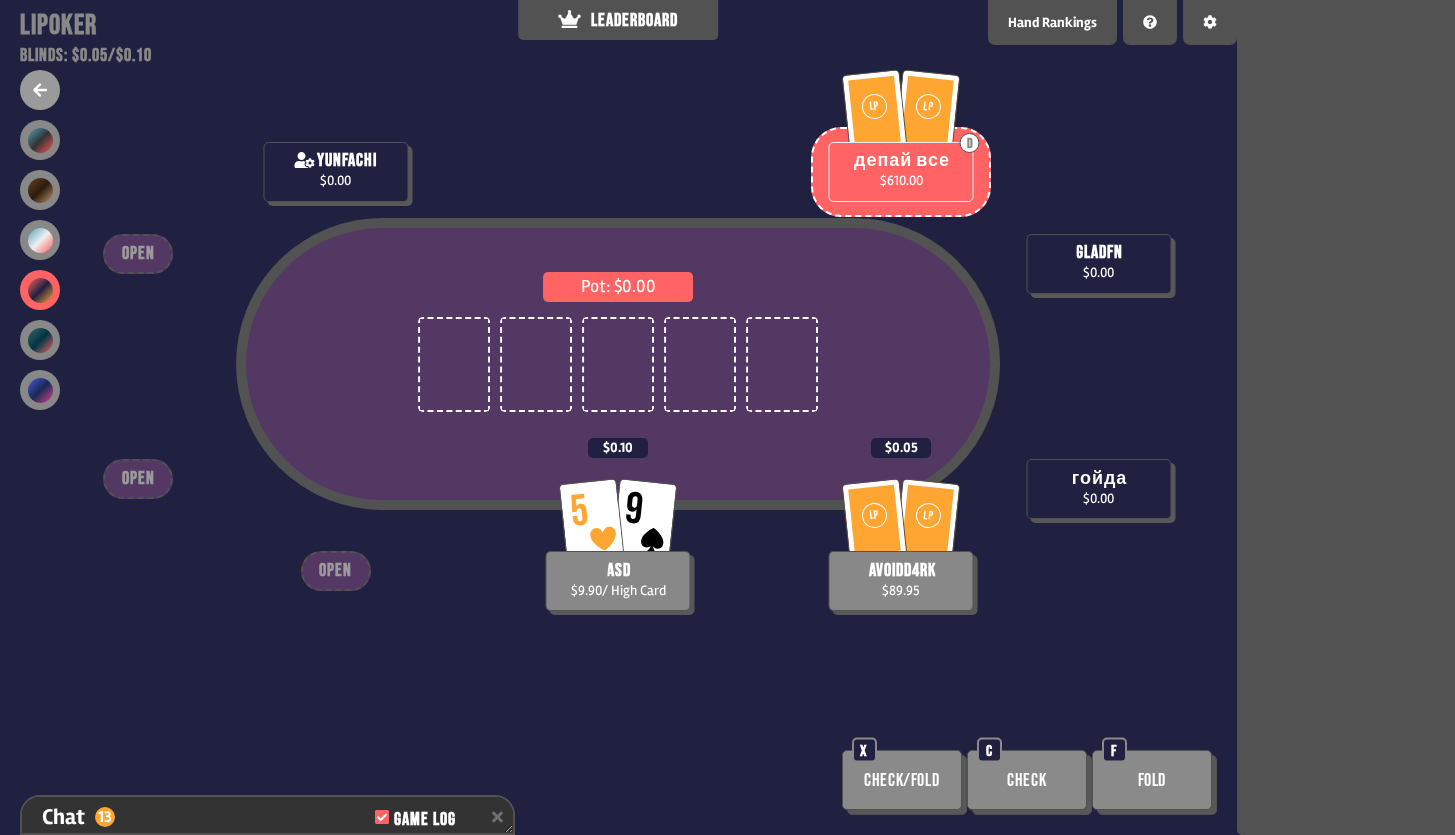 click on "Check/Fold" at bounding box center [902, 780] 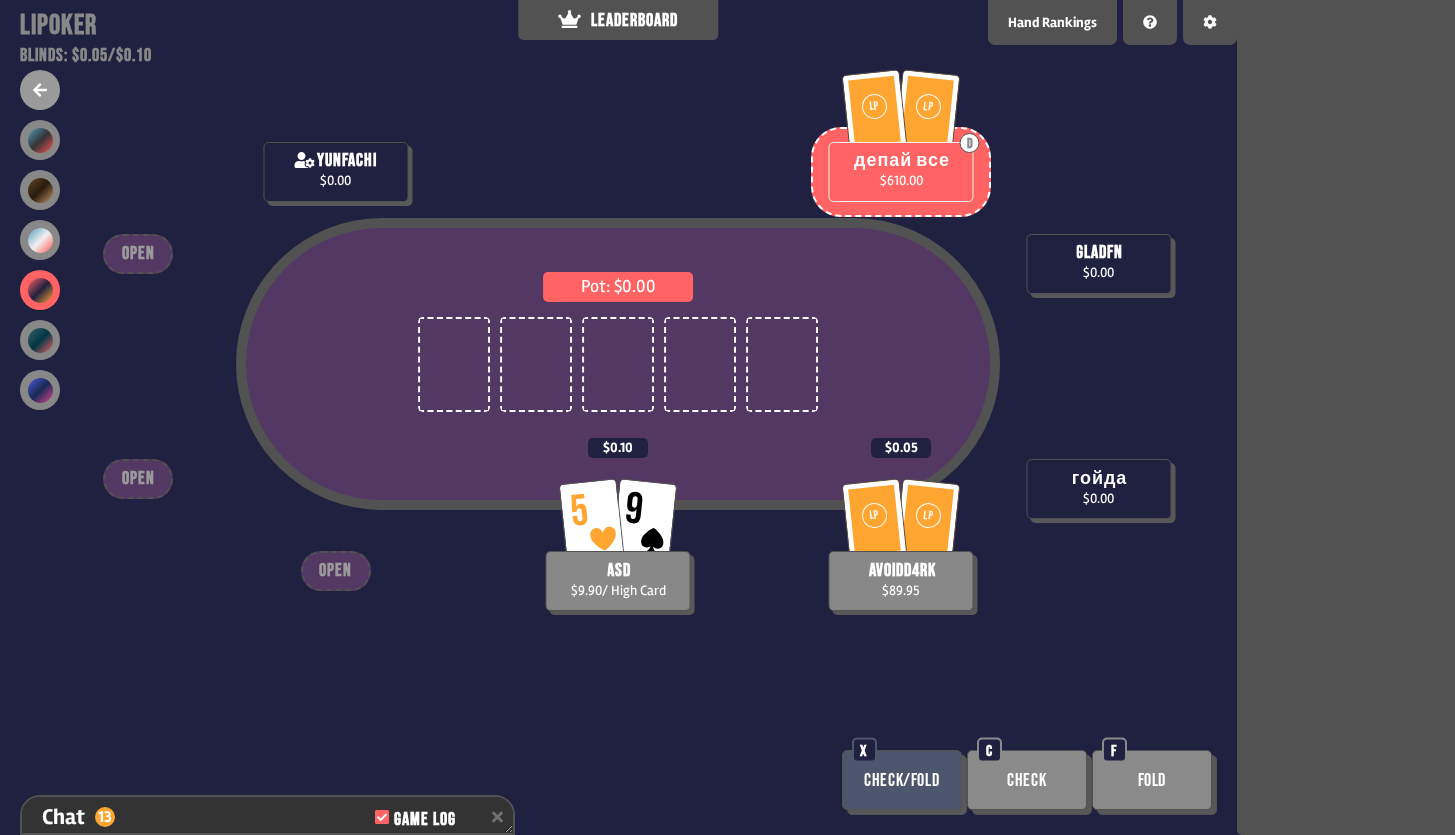 click on "Check" at bounding box center [1027, 780] 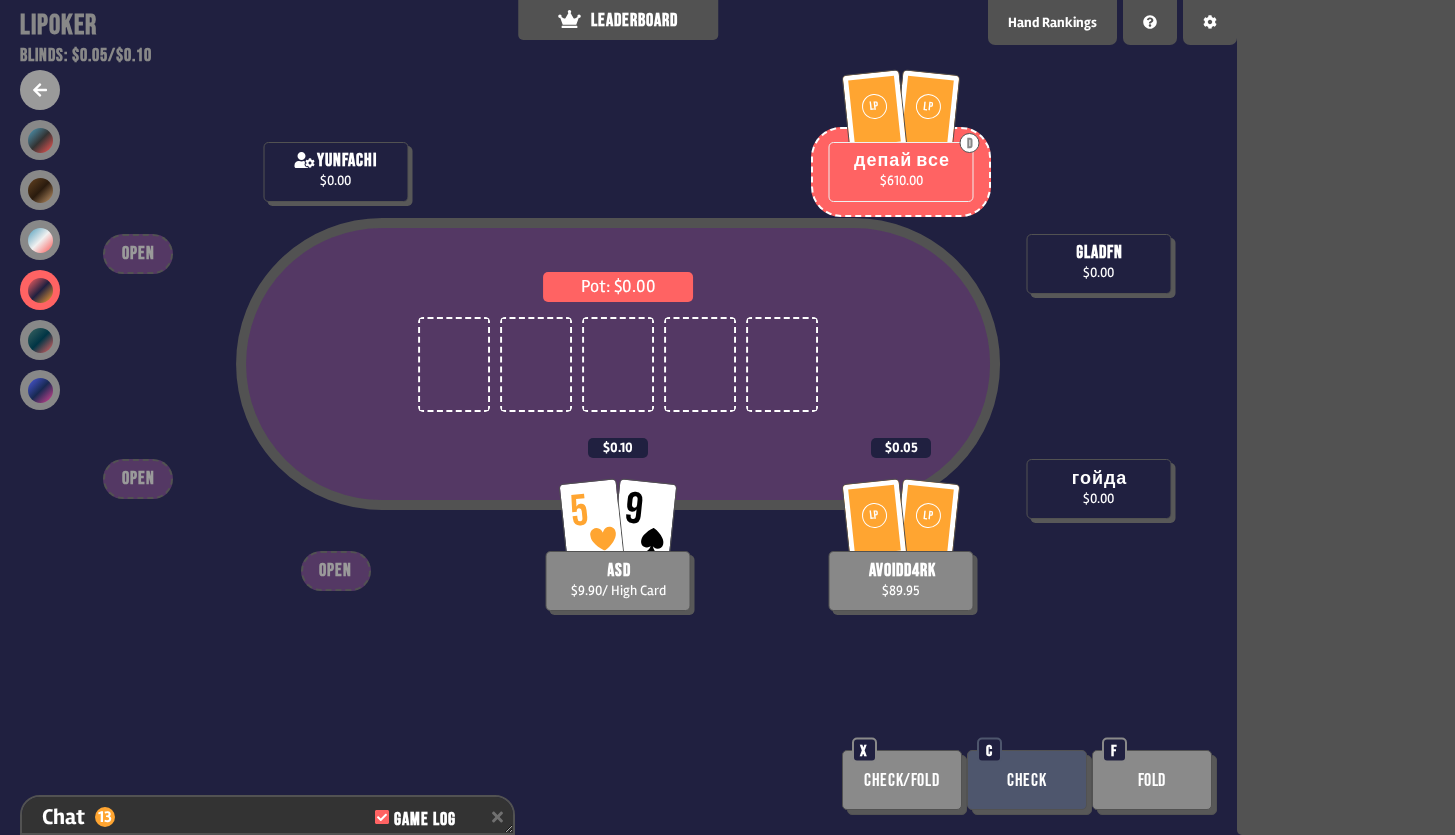 click on "Fold" at bounding box center (1152, 780) 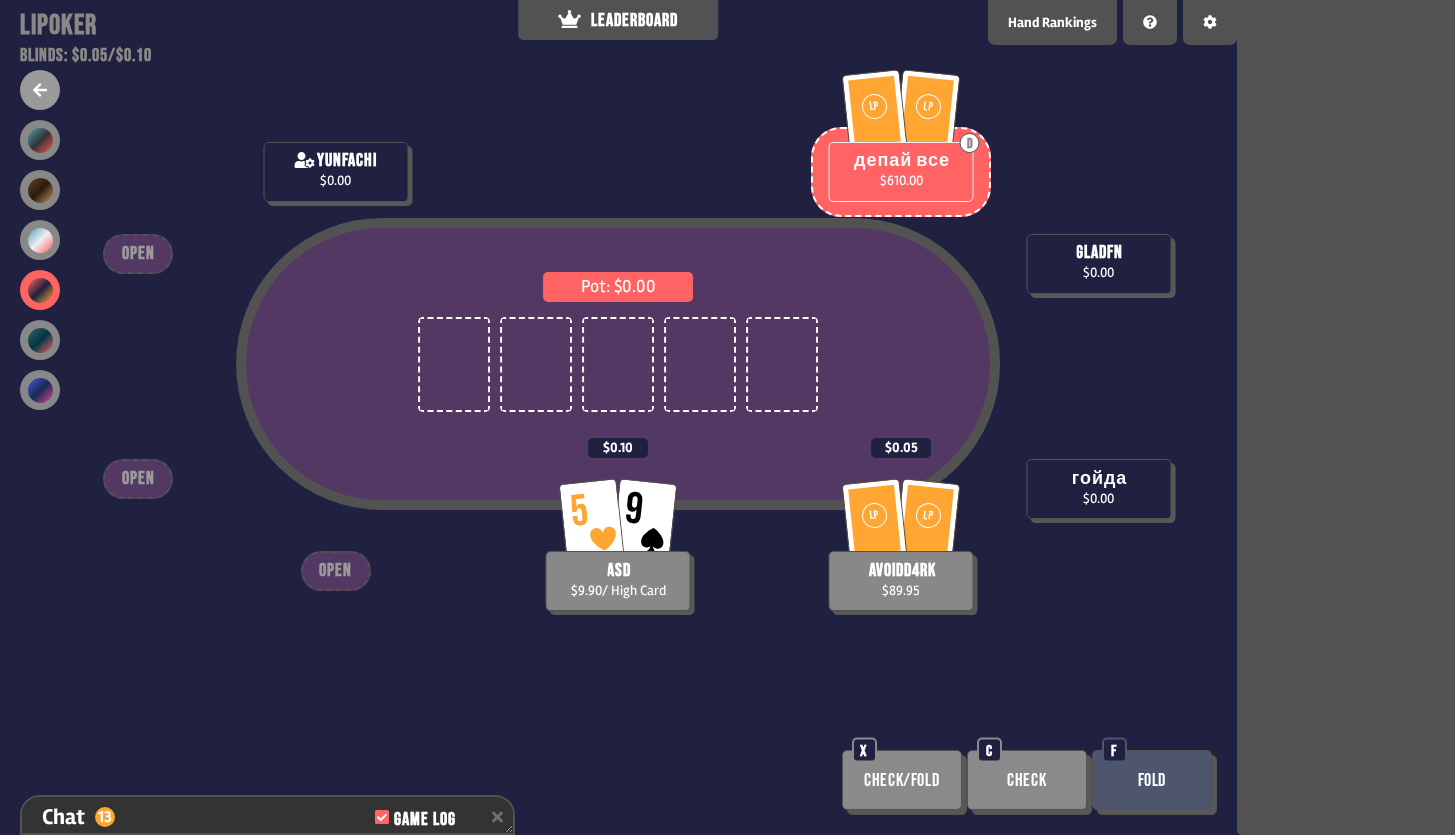 click on "Check" at bounding box center [1027, 780] 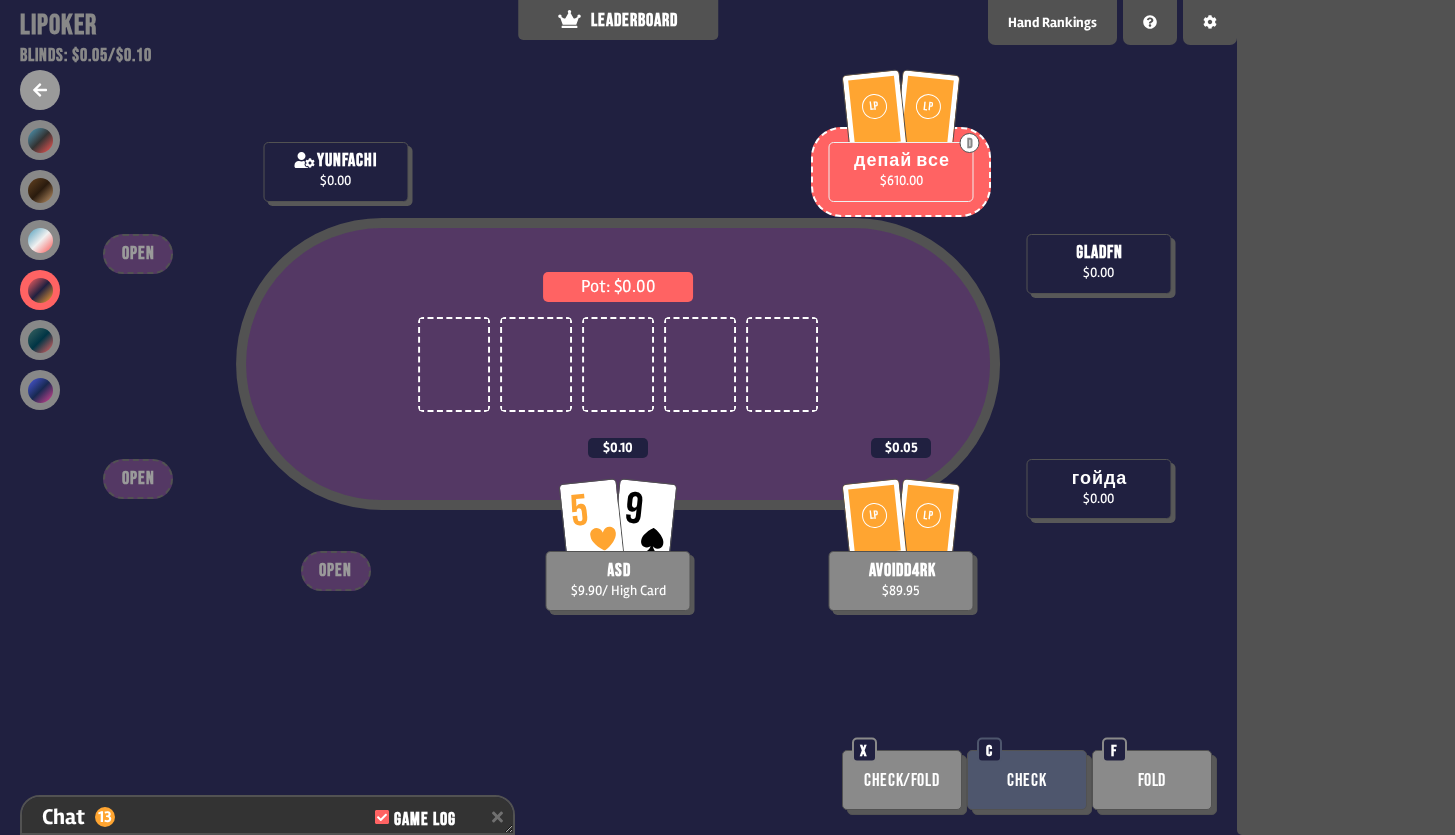 click on "Check/Fold" at bounding box center (902, 780) 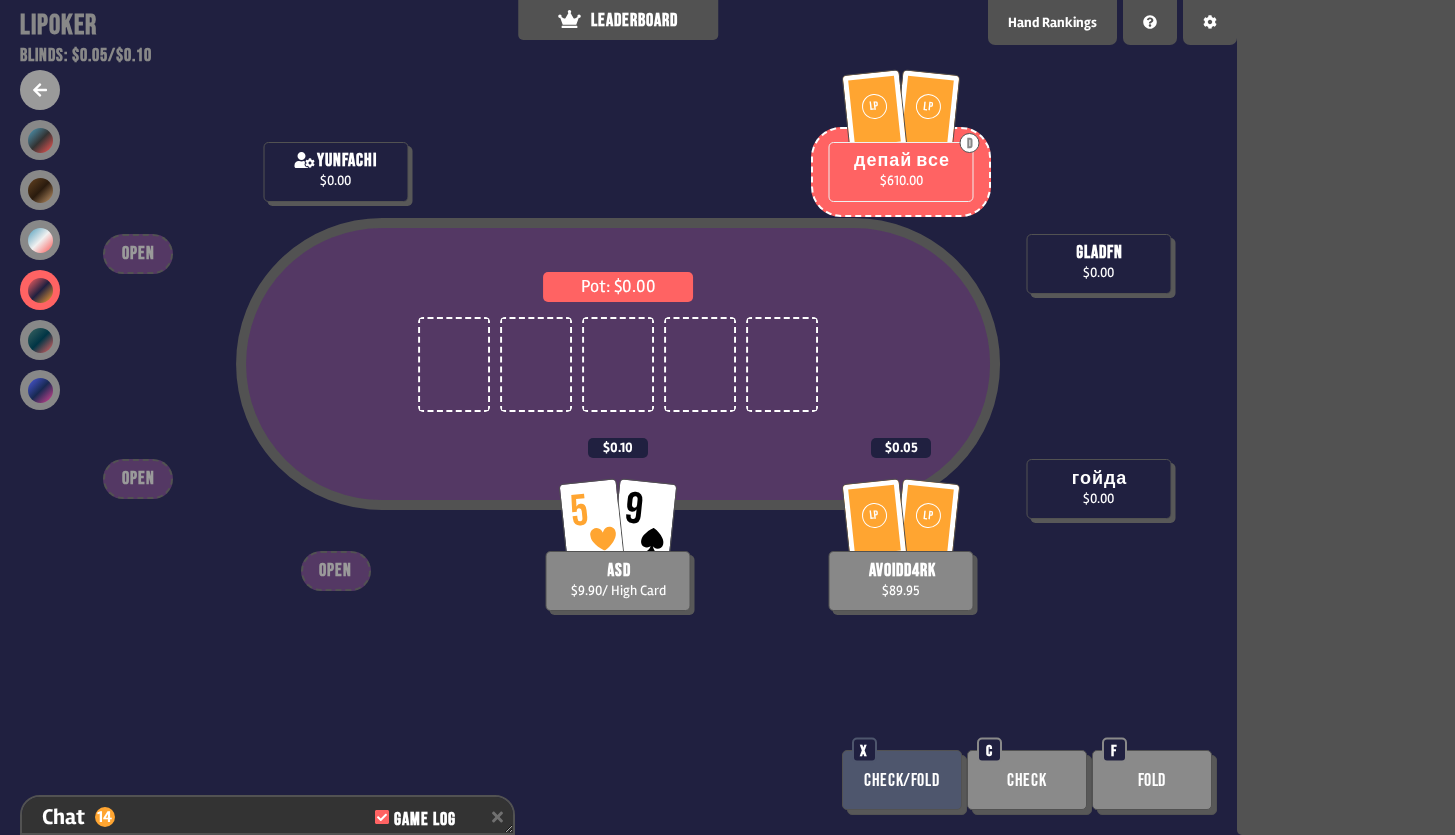 type 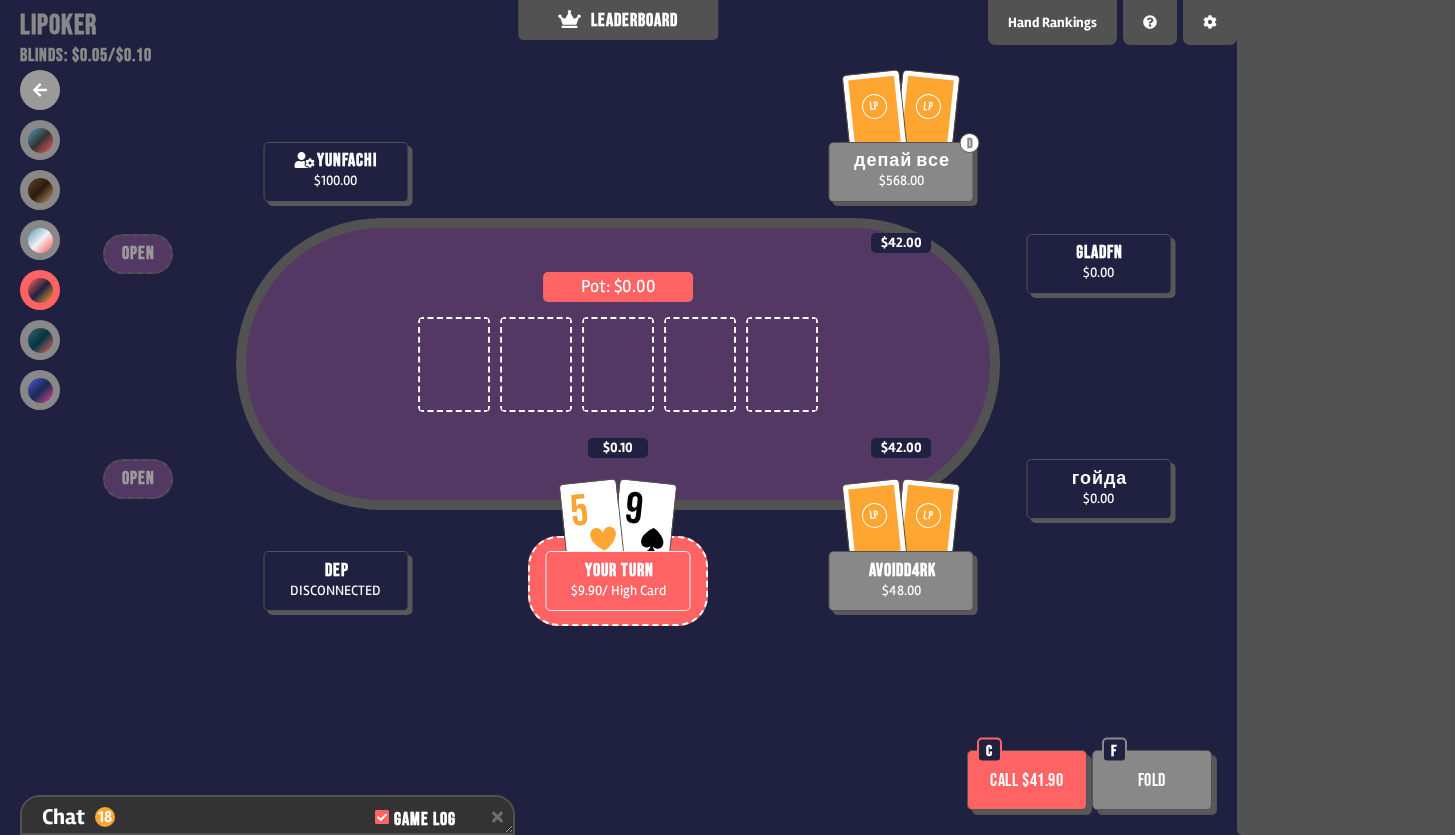 click on "Call $41.90" at bounding box center [1027, 780] 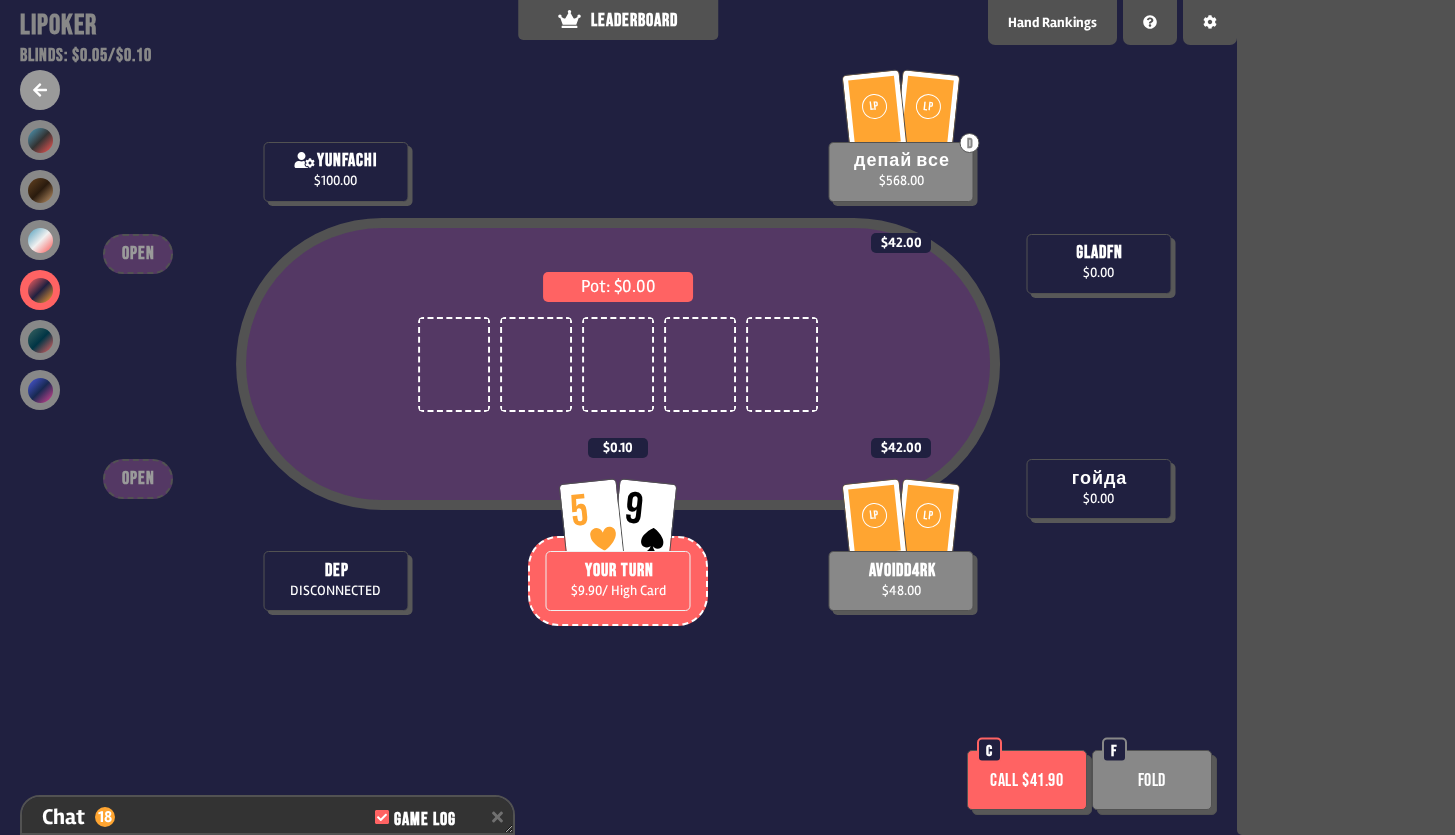 click on "Fold" at bounding box center [1152, 780] 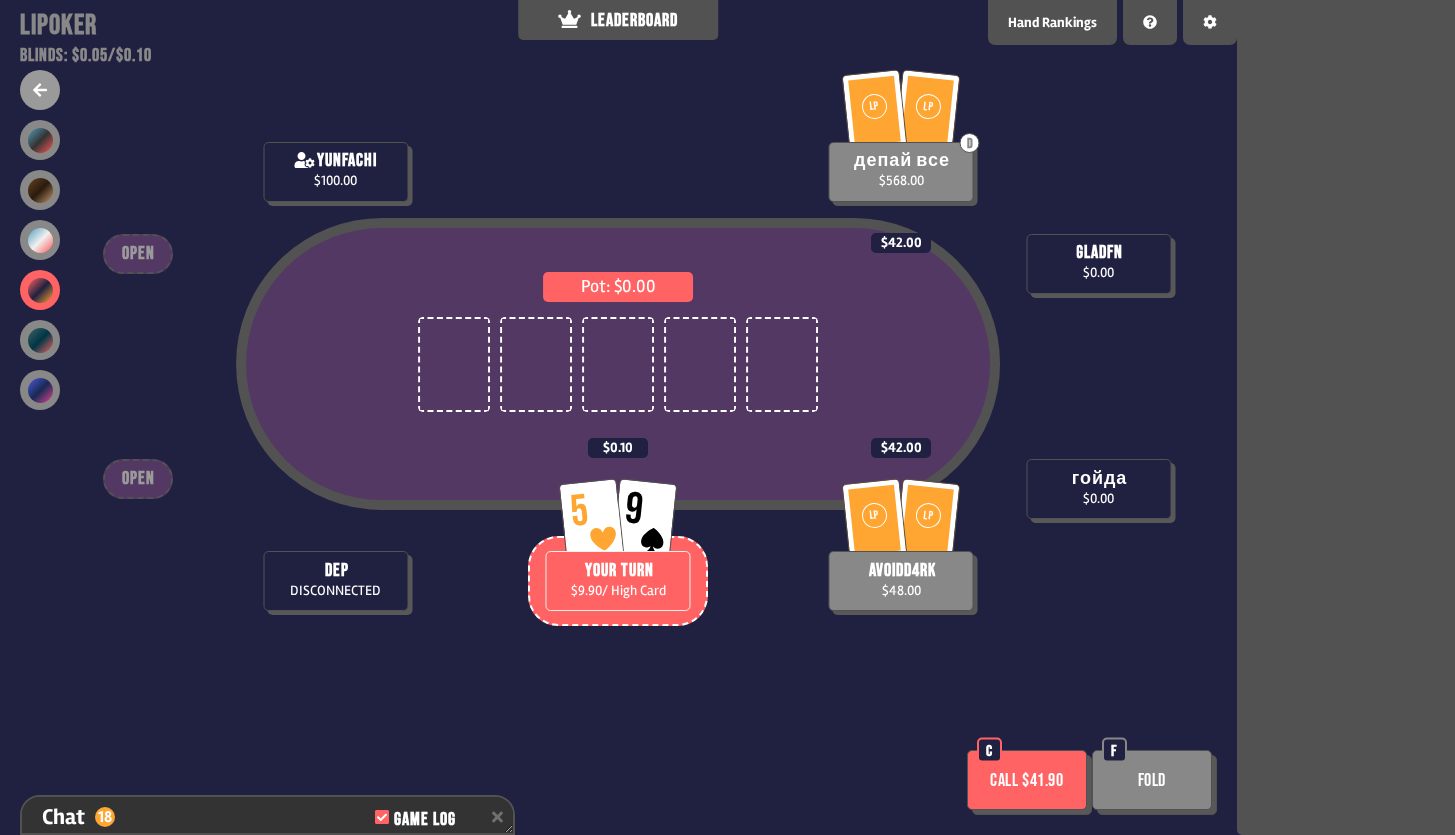 click on "Pot: $0.00   dep DISCONNECTED yunfachi $100.00  5 9 YOUR TURN $9.90   / High Card $0.10  LP LP av0idd4rk $48.00  $42.00  гойда $0.00  gladfn $0.00  LP LP D [PERSON_NAME] все $568.00  $42.00  OPEN OPEN Call $41.90 C Fold F" at bounding box center [618, 417] 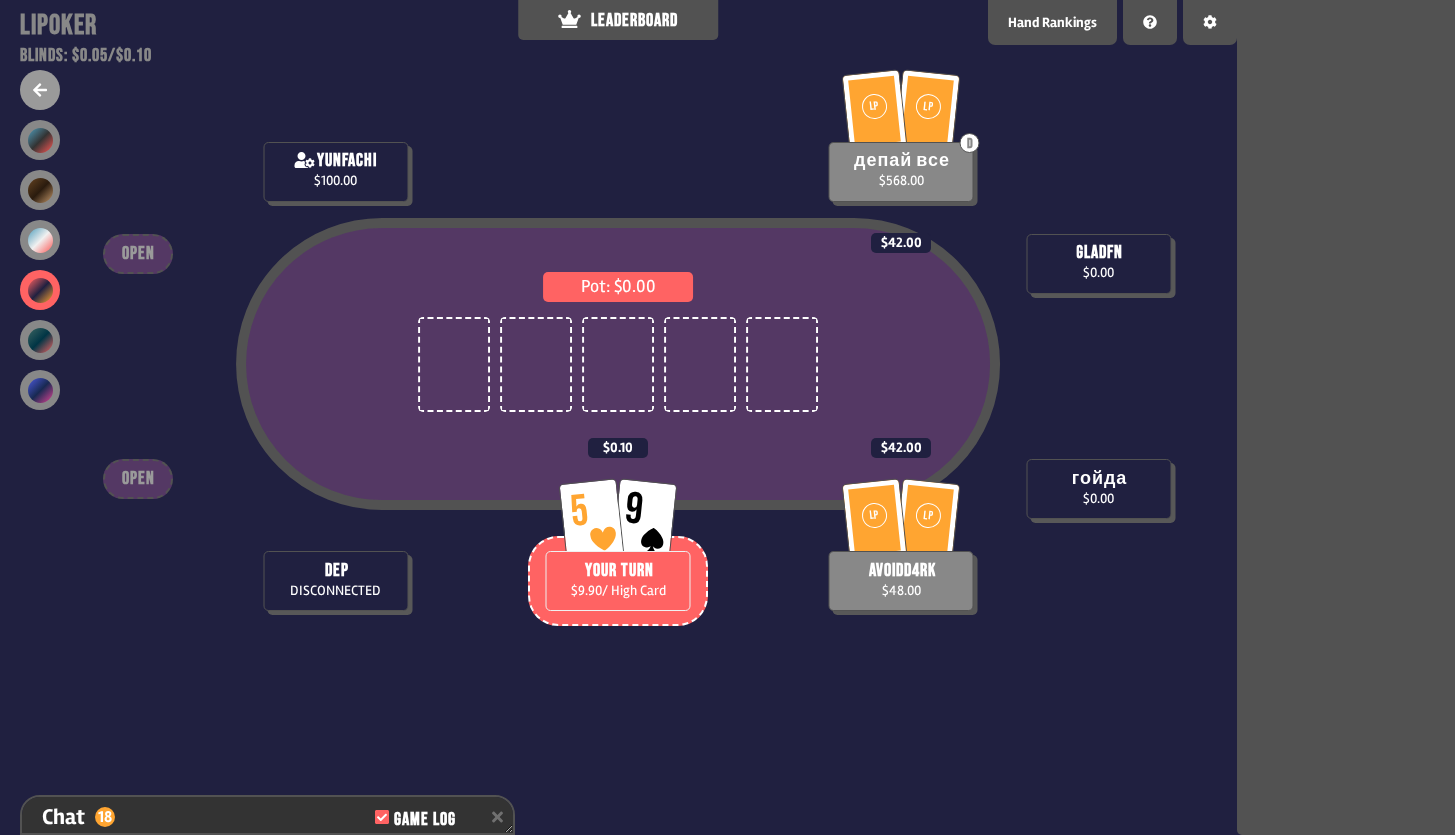 click on "Pot: $0.00   dep DISCONNECTED yunfachi $100.00  5 9 YOUR TURN $9.90   / High Card $0.10  LP LP av0idd4rk $48.00  $42.00  гойда $0.00  gladfn $0.00  LP LP D [PERSON_NAME] все $568.00  $42.00  OPEN OPEN" at bounding box center (618, 417) 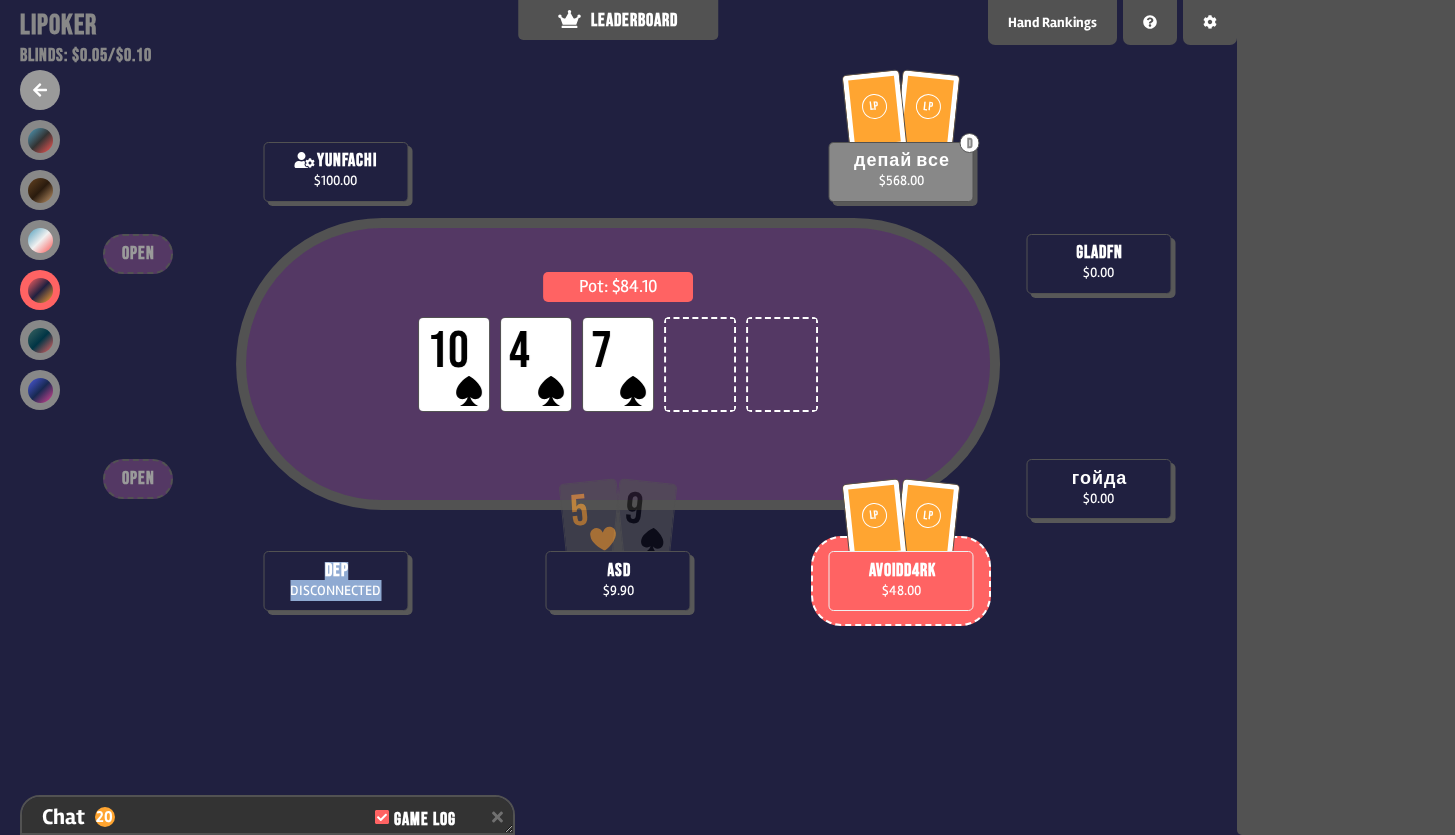 drag, startPoint x: 242, startPoint y: 605, endPoint x: 384, endPoint y: 605, distance: 142 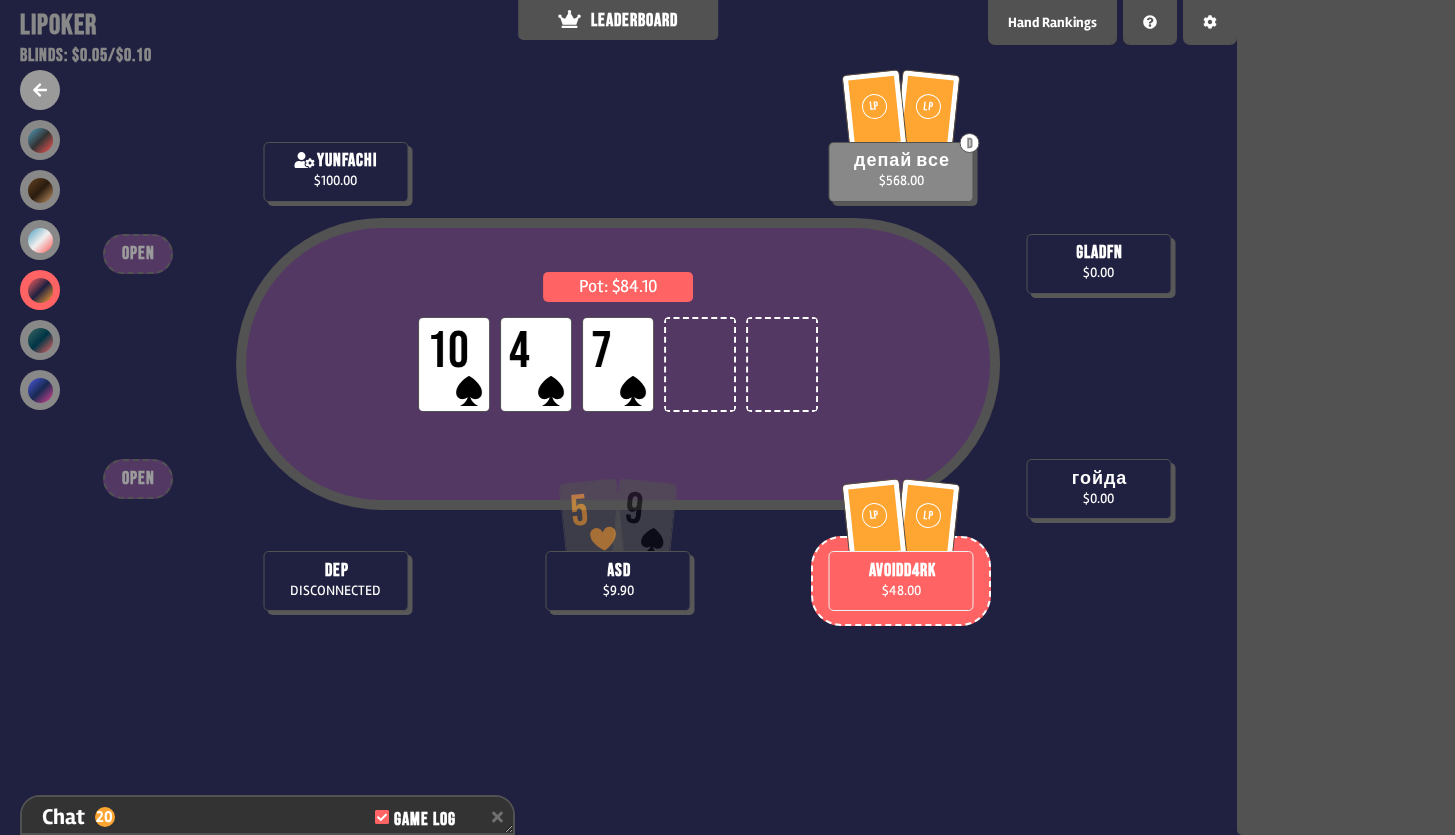 drag, startPoint x: 608, startPoint y: 536, endPoint x: 752, endPoint y: 526, distance: 144.3468 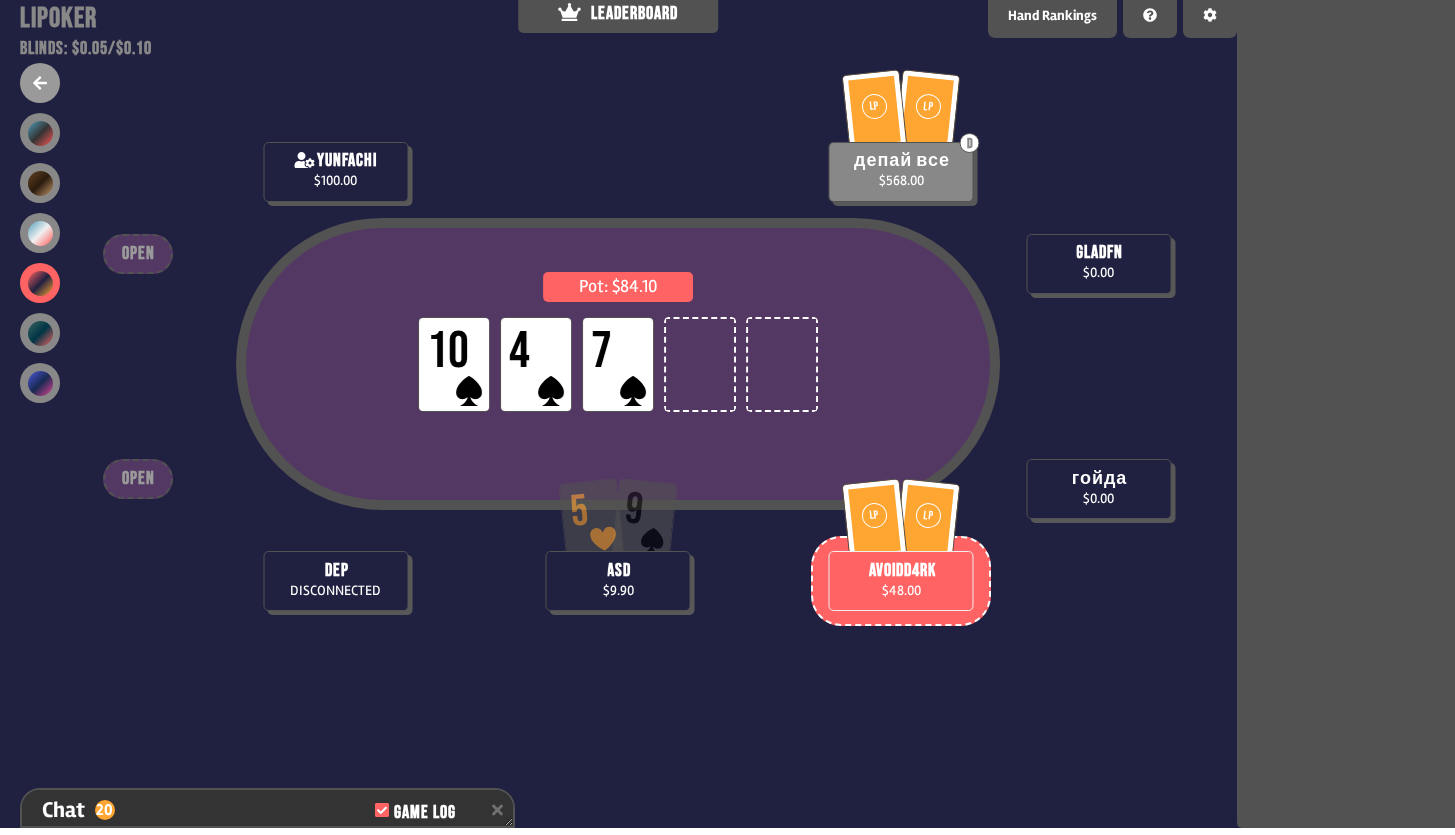 scroll, scrollTop: 0, scrollLeft: 0, axis: both 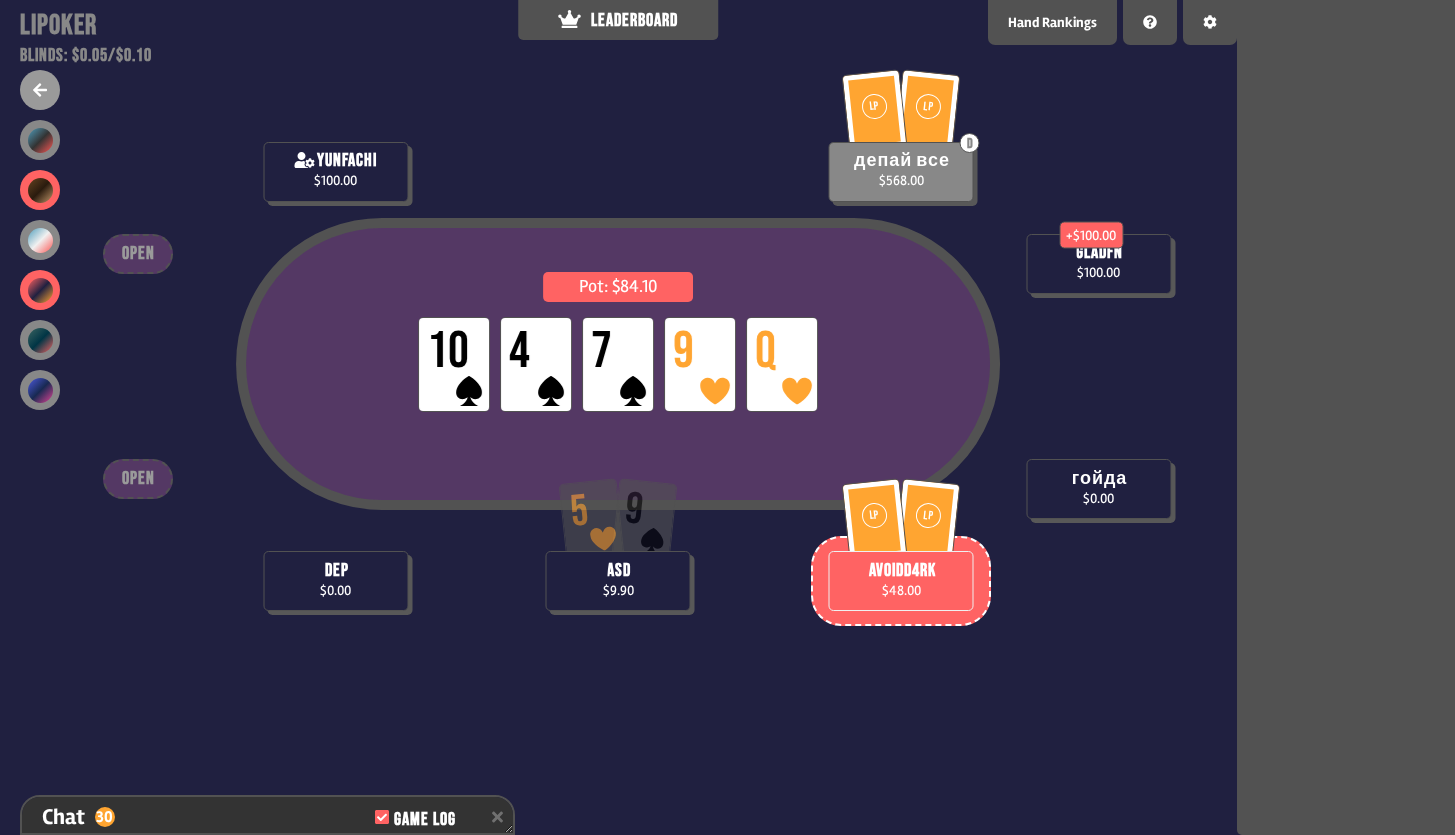 click at bounding box center (40, 190) 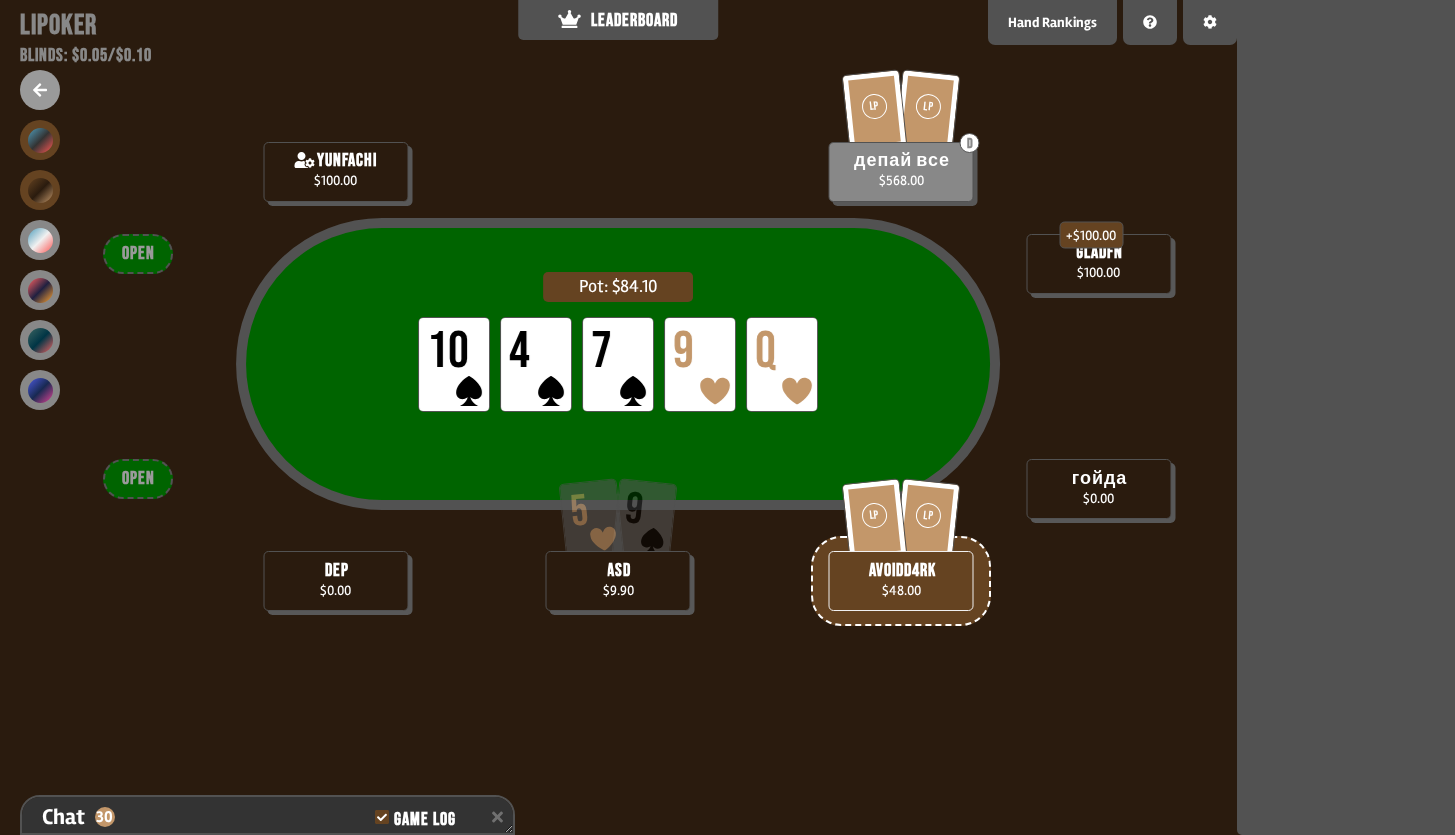click at bounding box center [40, 140] 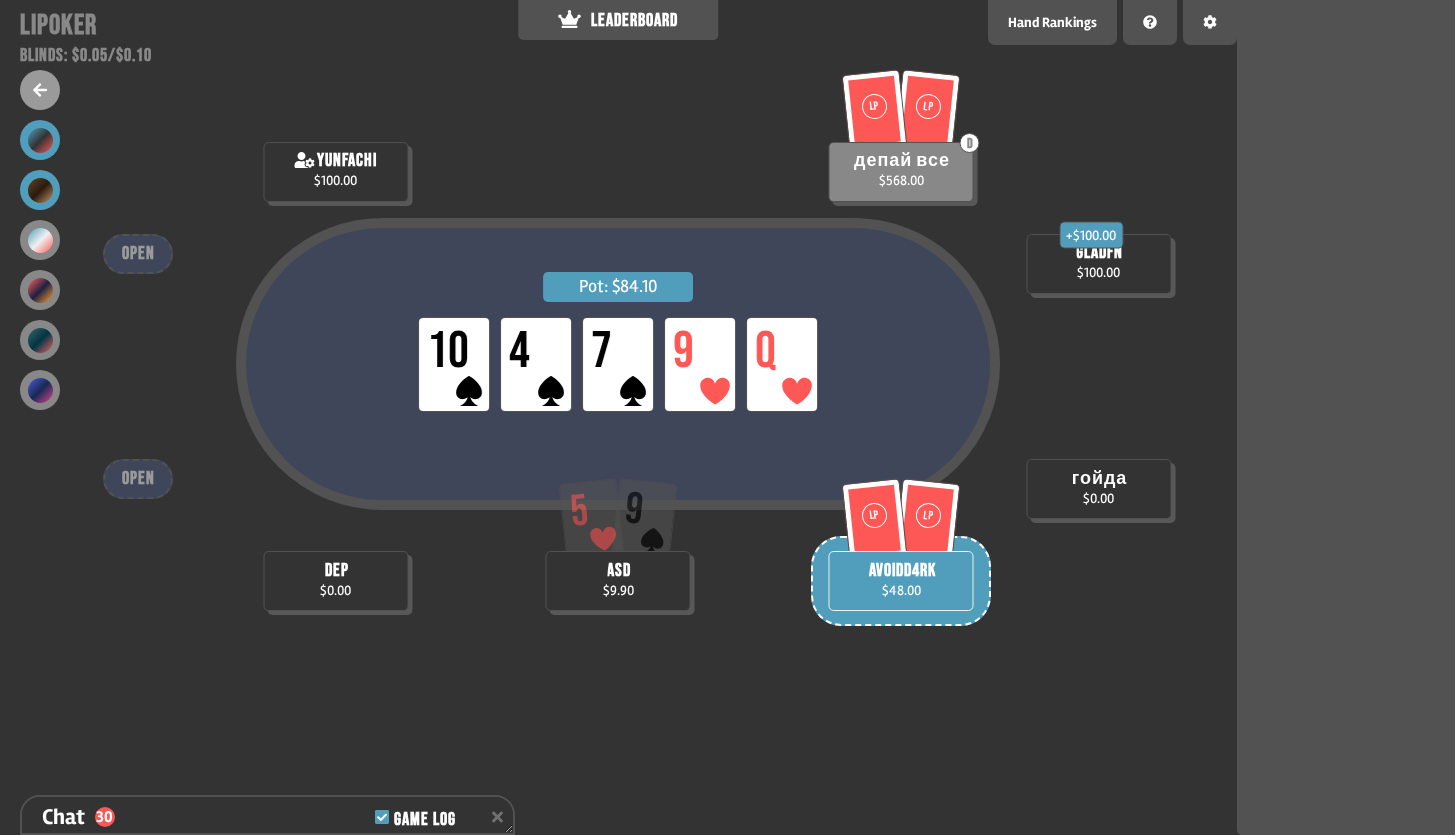 click at bounding box center [40, 190] 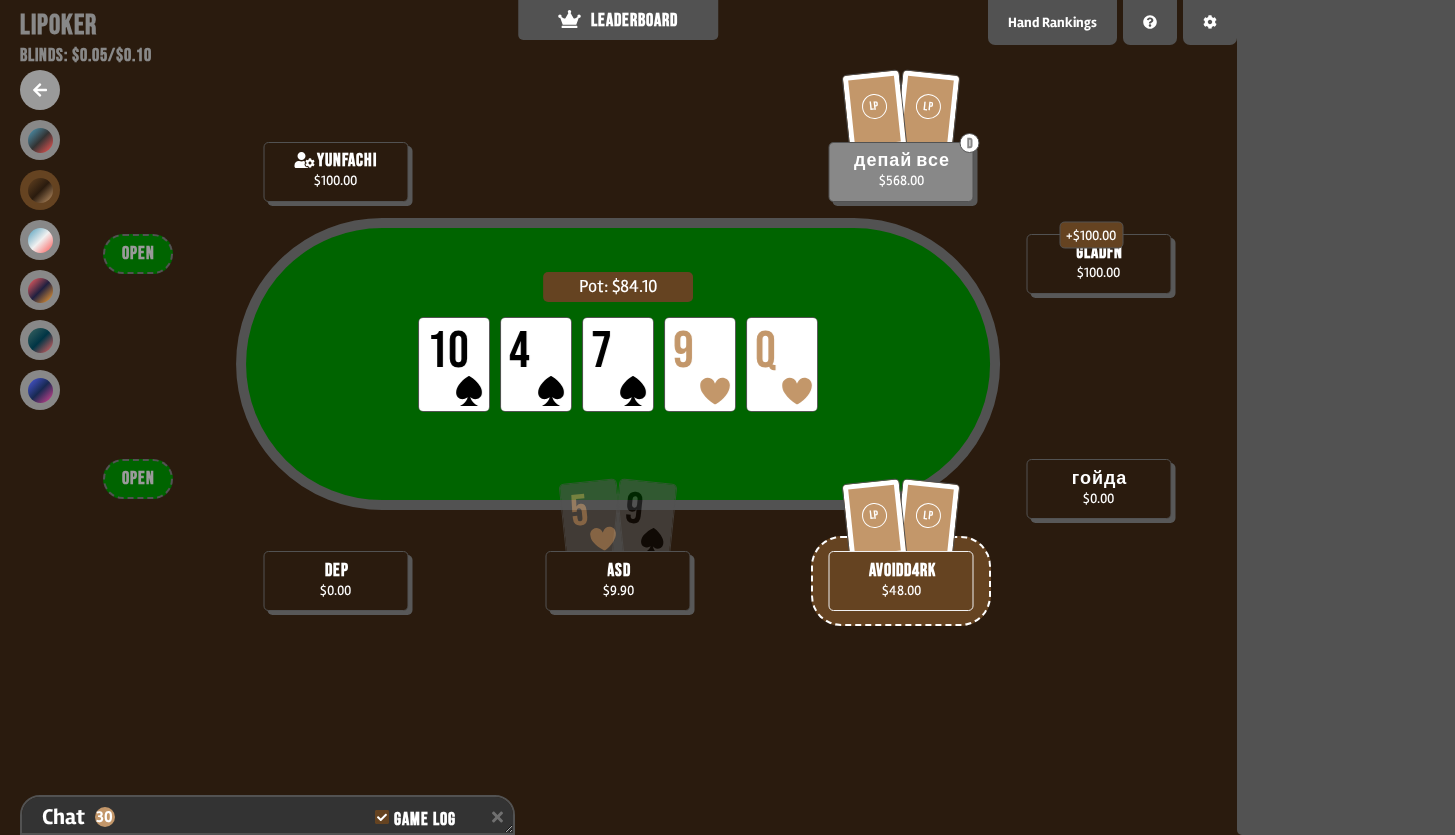 click at bounding box center [40, 265] 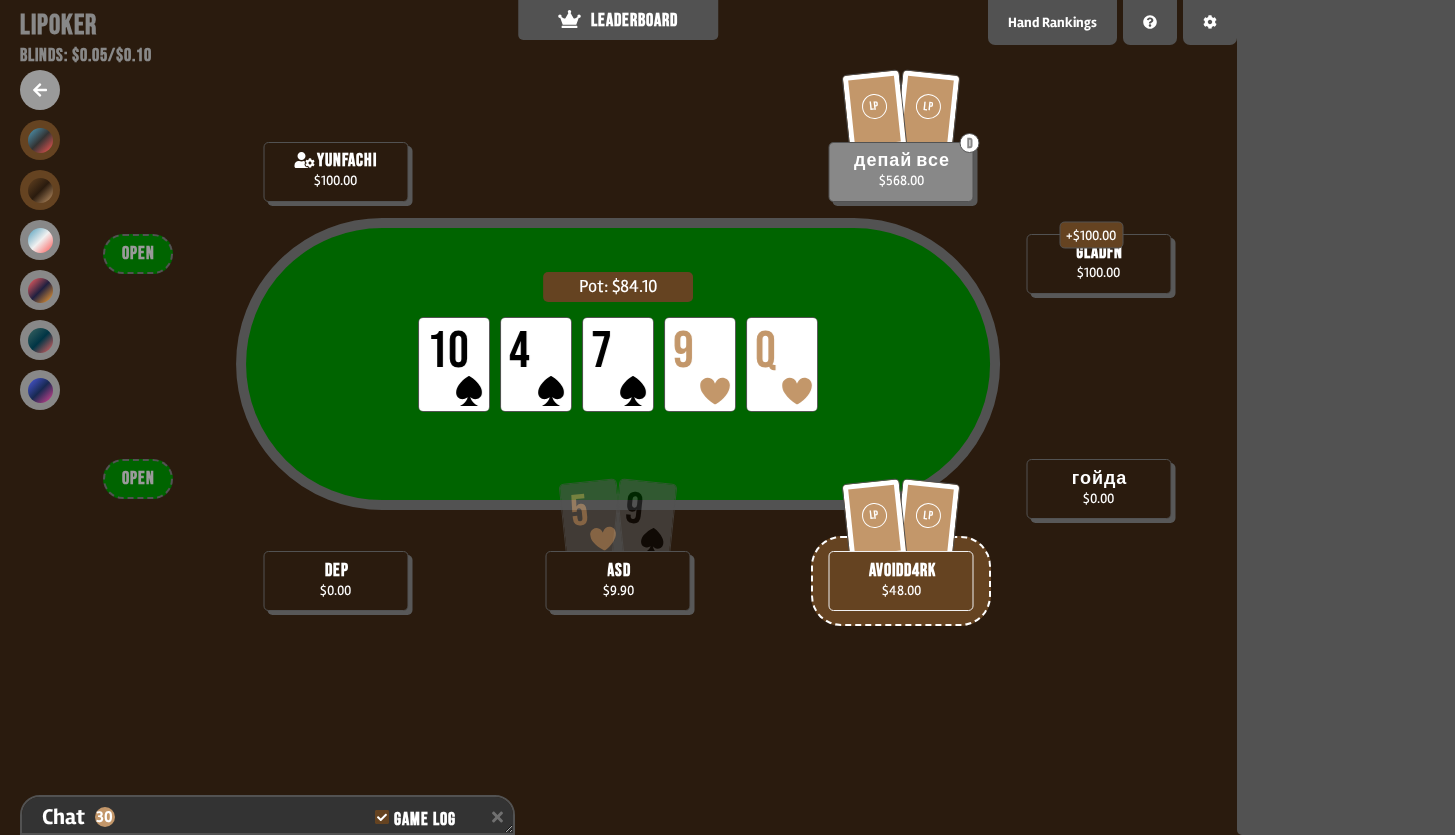 click at bounding box center [40, 140] 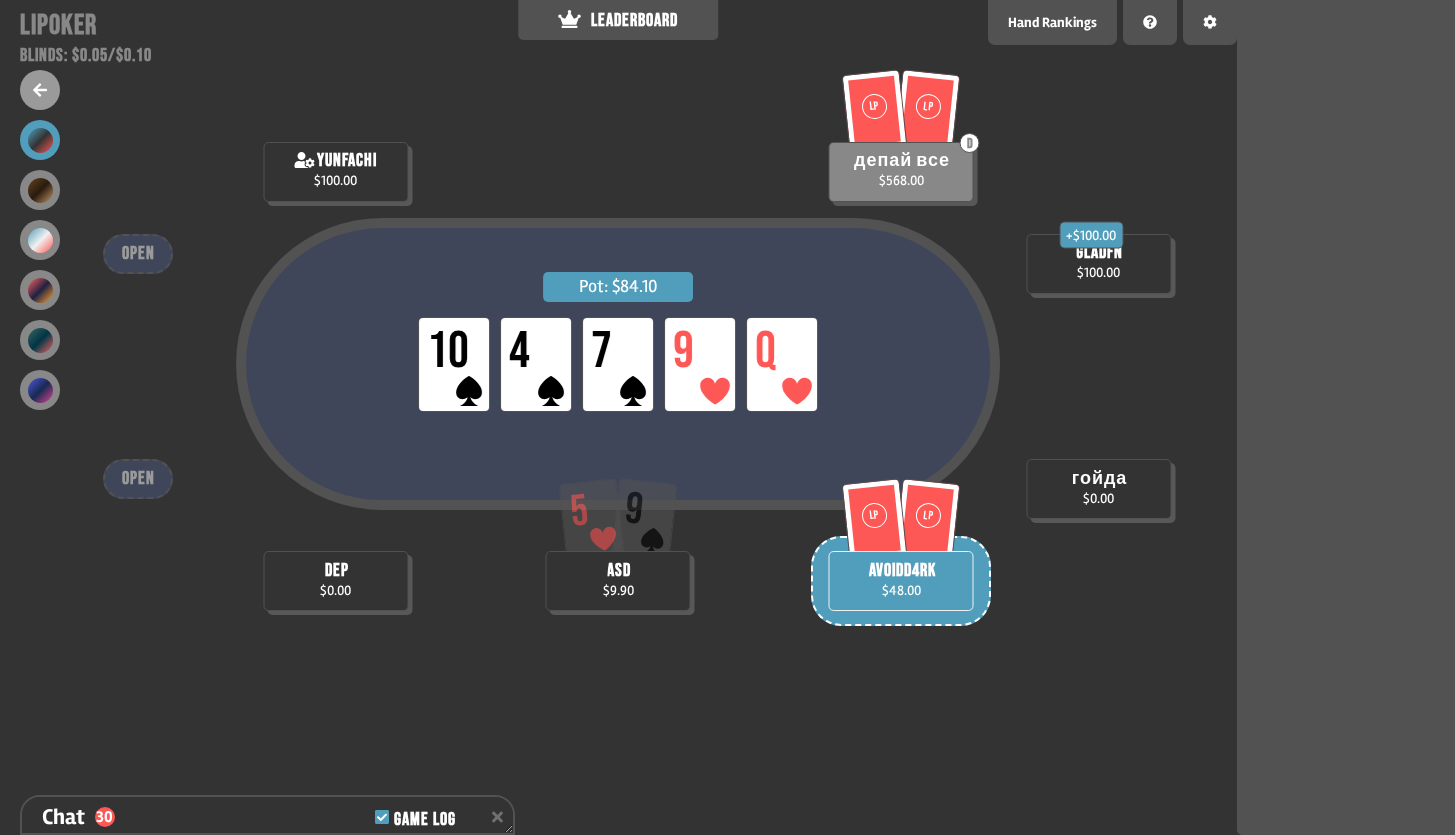 click on "Chat   30 Game Log Join the game video call using the sidebar or at  [URL][DOMAIN_NAME] Request features and see updates at  [URL][DOMAIN_NAME] . Lipoker is sustained by people like you. Please consider making a donation at  [URL][DOMAIN_NAME] . ❤️ гойда raised to $10.00 av0idd4rk called yunfachi called депай все called gladfn called Dealer flopped A♤, 7♢, 5♧ депай все bet $50.00 gladfn raised all-in to $90.00 гойда raised all-in to $190.00 asd bought in for $10.00 av0idd4rk folded yunfachi called all-in to $90.00! [PERSON_NAME] все called all-in to $190.00! Dealer dealt A♧ Dealer dealt 5♤ депай все (6♤, A♢) won the $610.00 main pot with a Full House asd, you've been dealt 5♡, 9♤ Starting new hand! dep joined the game. [PERSON_NAME] joined to spectate game. yunfachi bought in for $100.00 [PERSON_NAME] все raised to $42.00 av0idd4rk called asd, it's your turn! asd folded dep auto-leaving table. m" at bounding box center (267, 815) 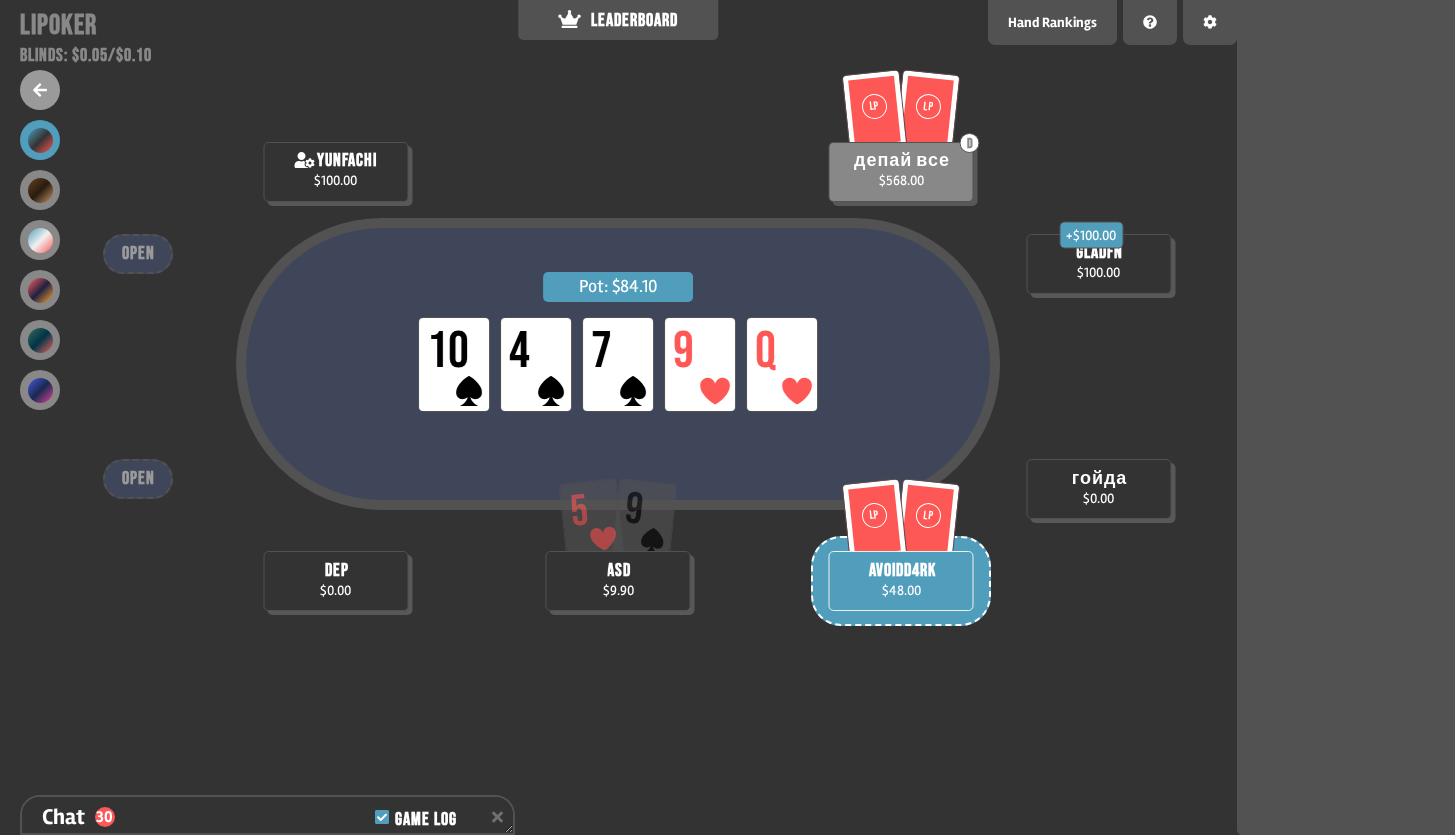 drag, startPoint x: 510, startPoint y: 828, endPoint x: 510, endPoint y: 461, distance: 367 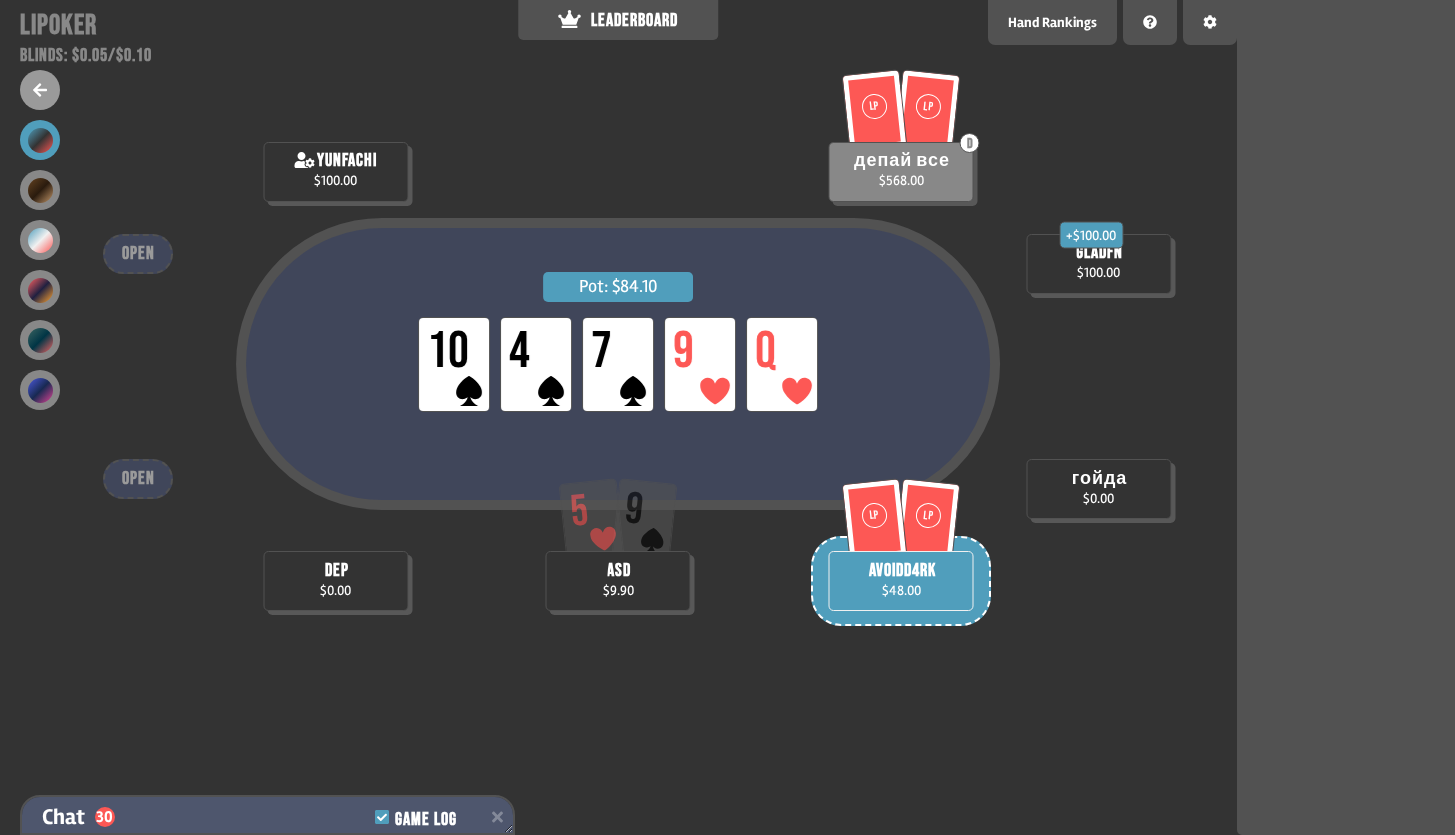 click on "Chat   30 Game Log" at bounding box center (267, 817) 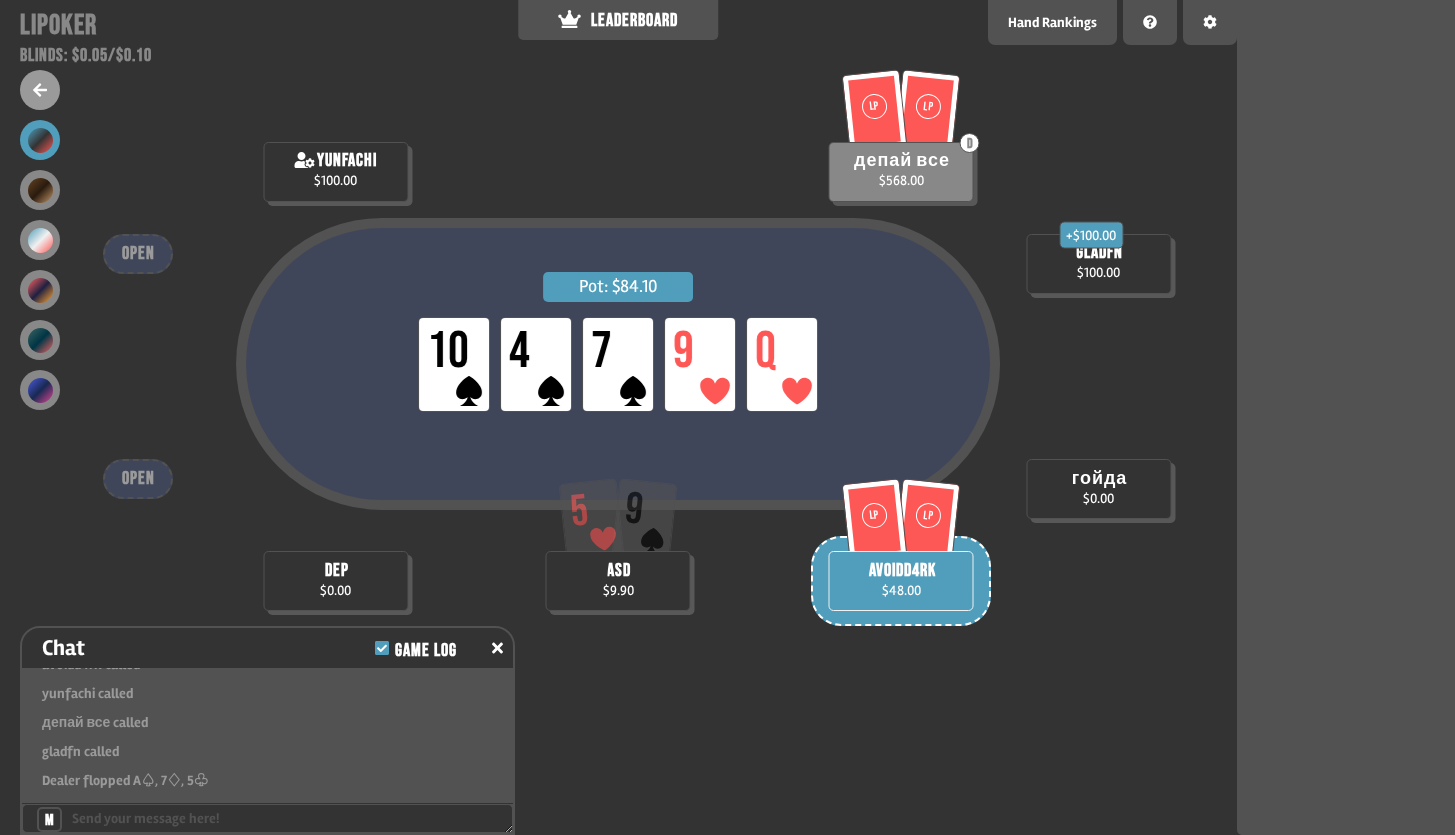scroll, scrollTop: 8, scrollLeft: 0, axis: vertical 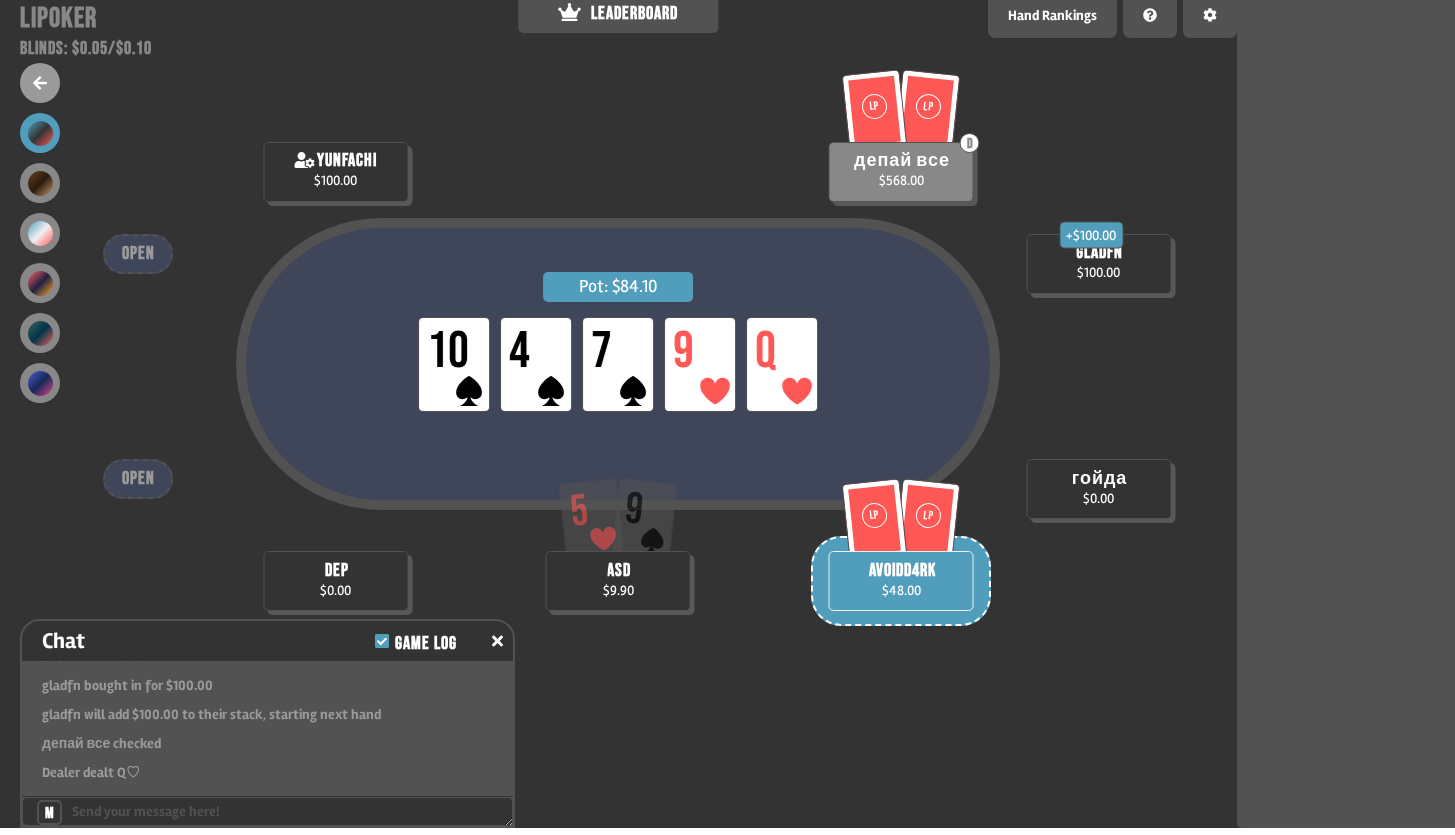 click at bounding box center [267, 811] 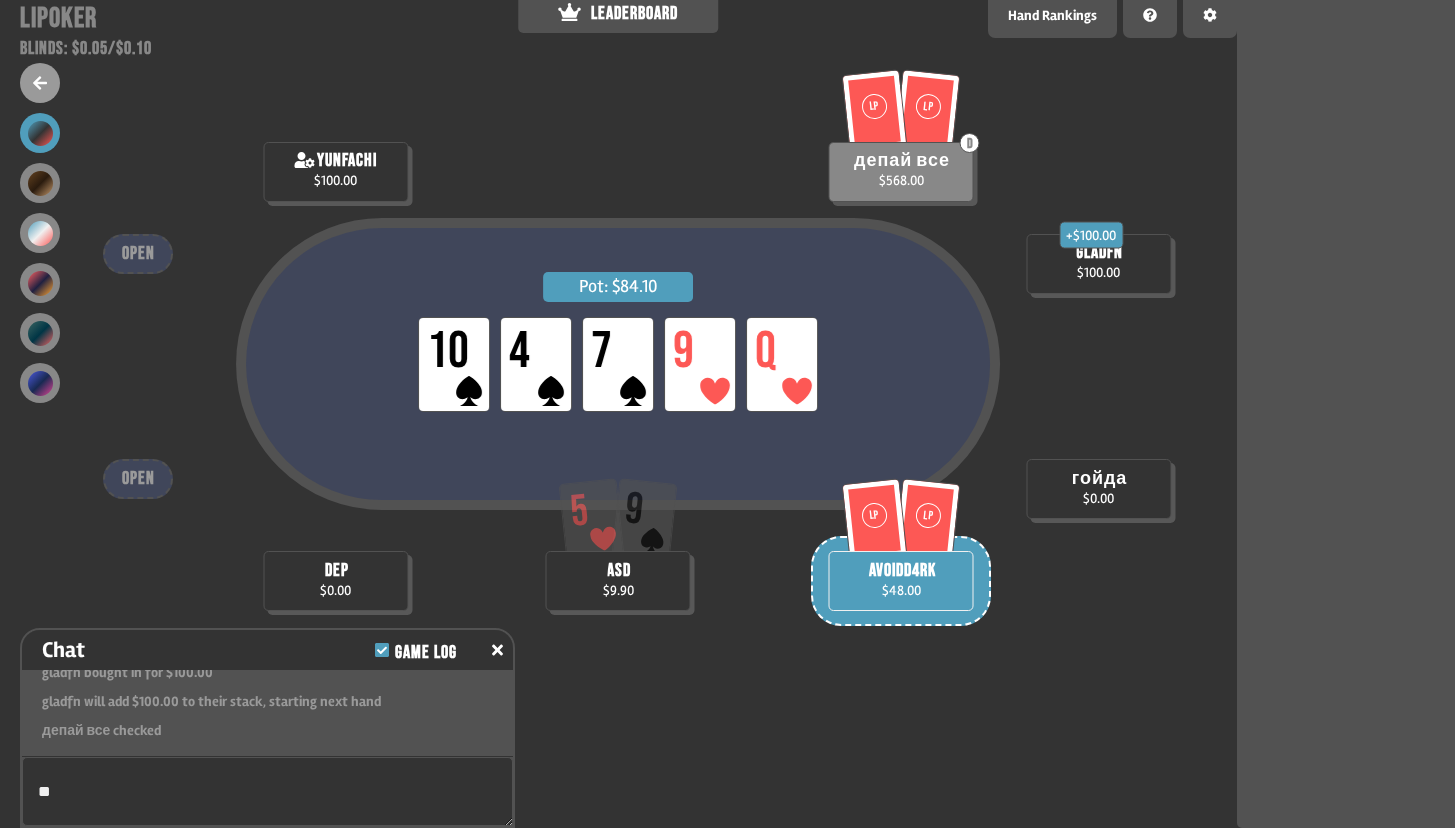 type on "*" 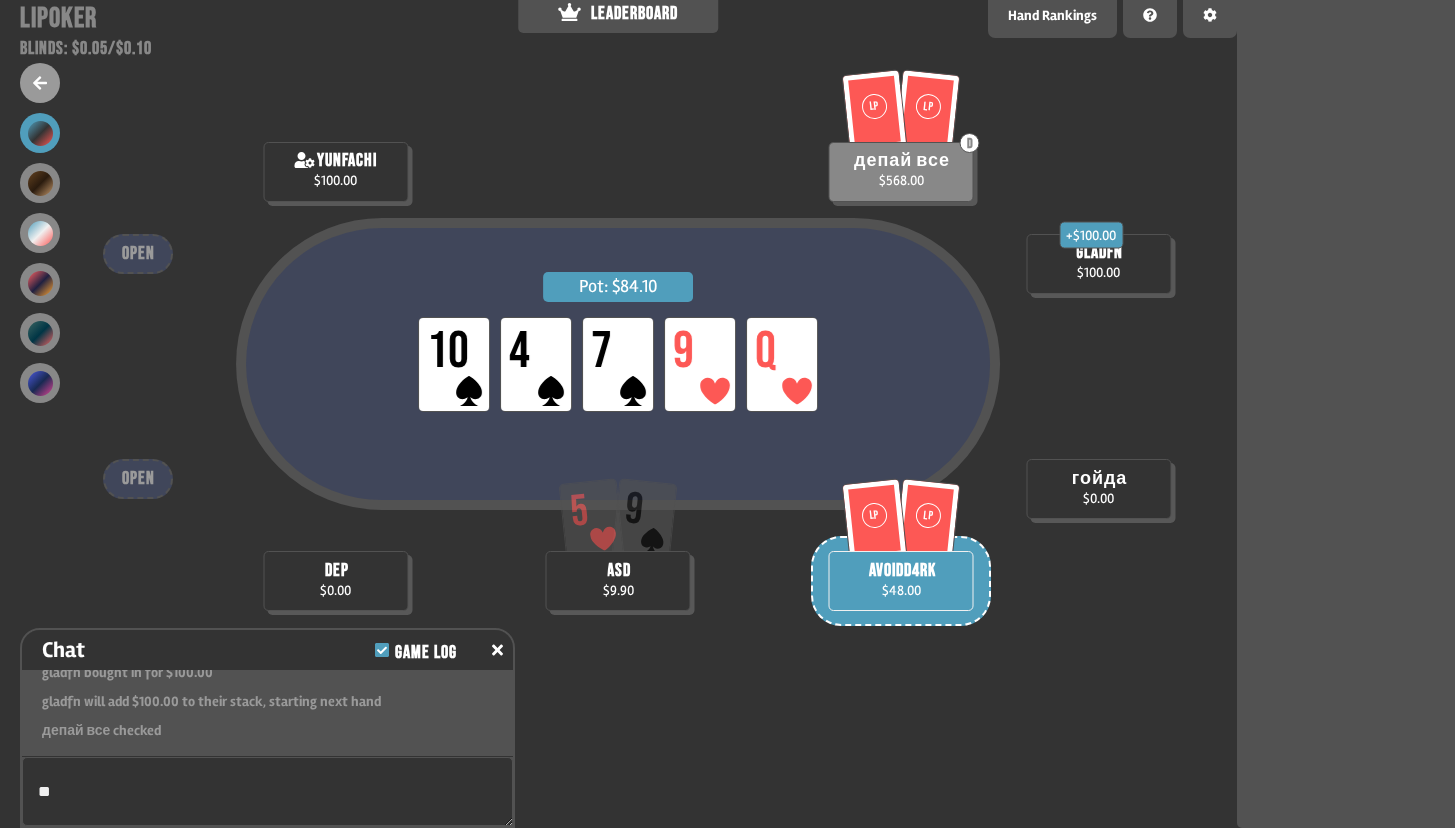 type on "*" 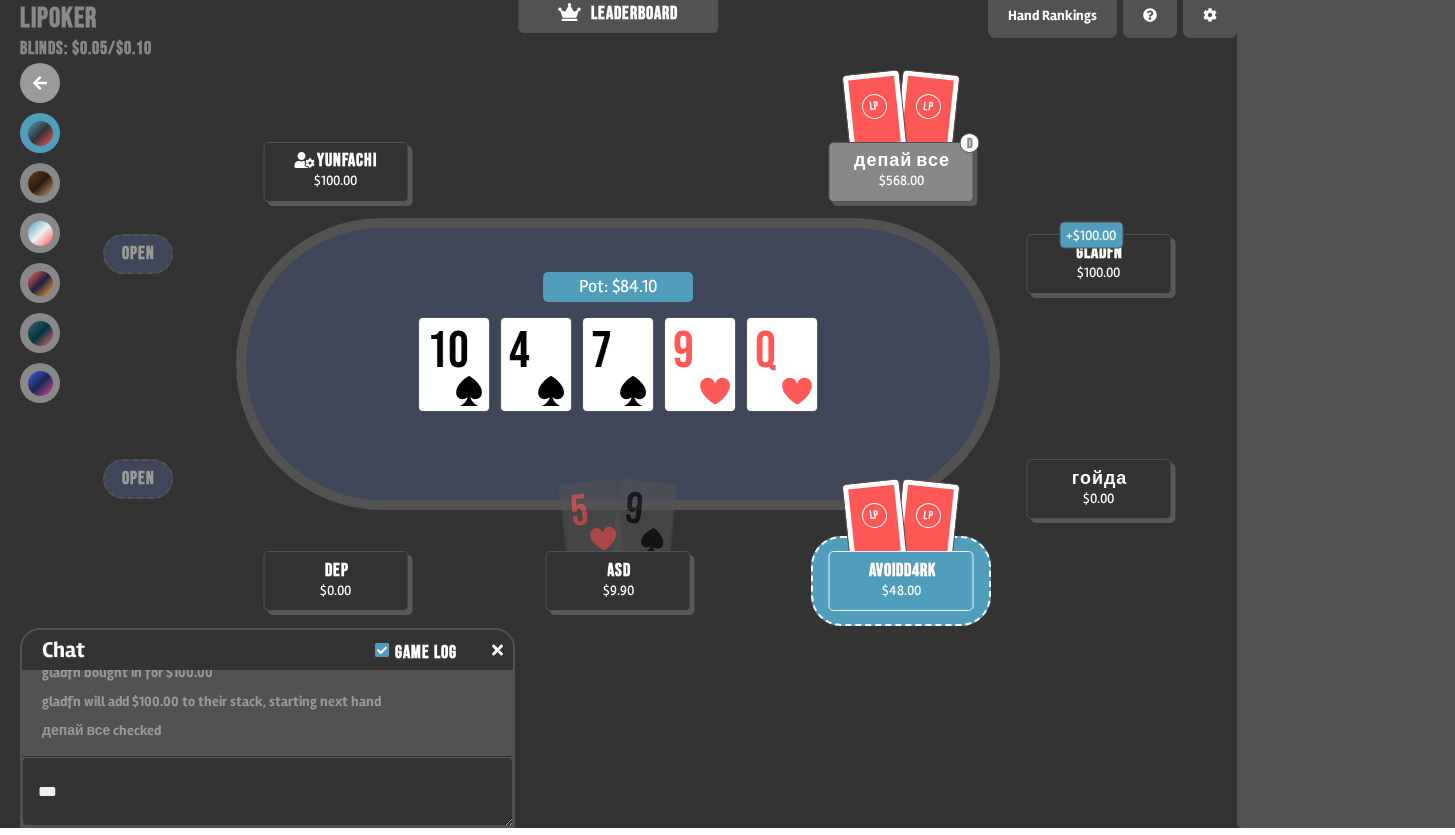 type on "***" 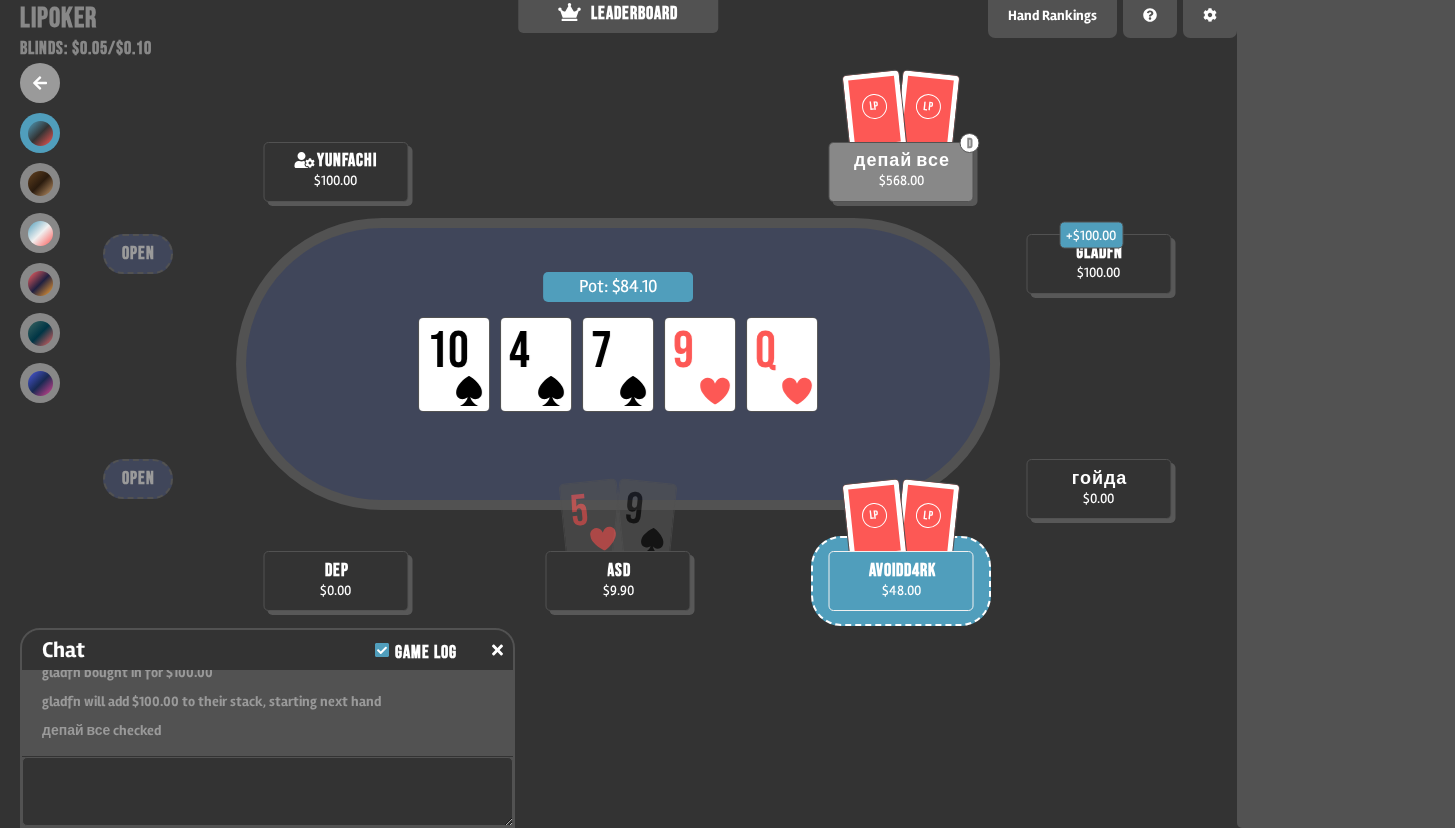 scroll, scrollTop: 1092, scrollLeft: 0, axis: vertical 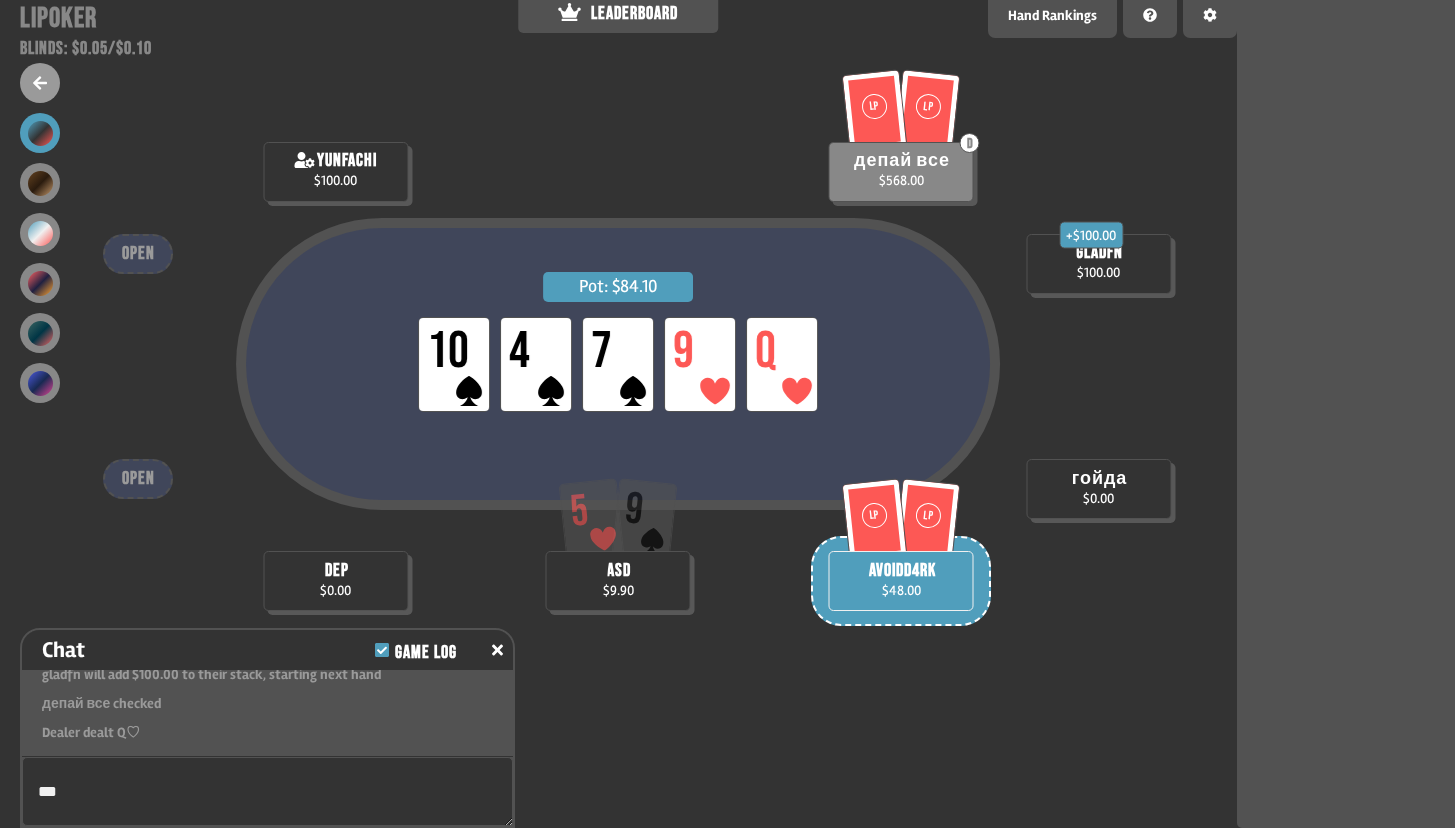type on "***" 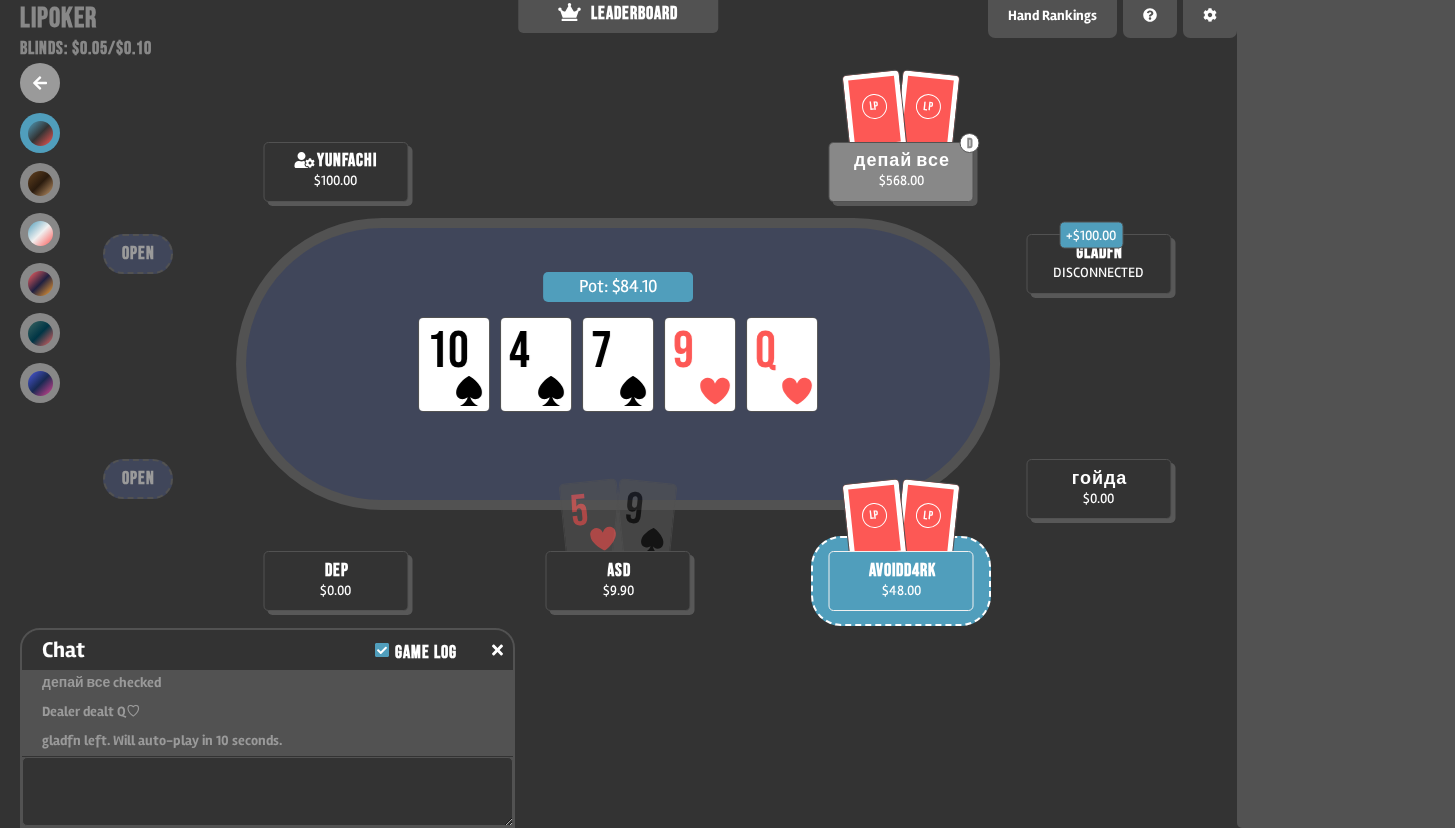 scroll, scrollTop: 1121, scrollLeft: 0, axis: vertical 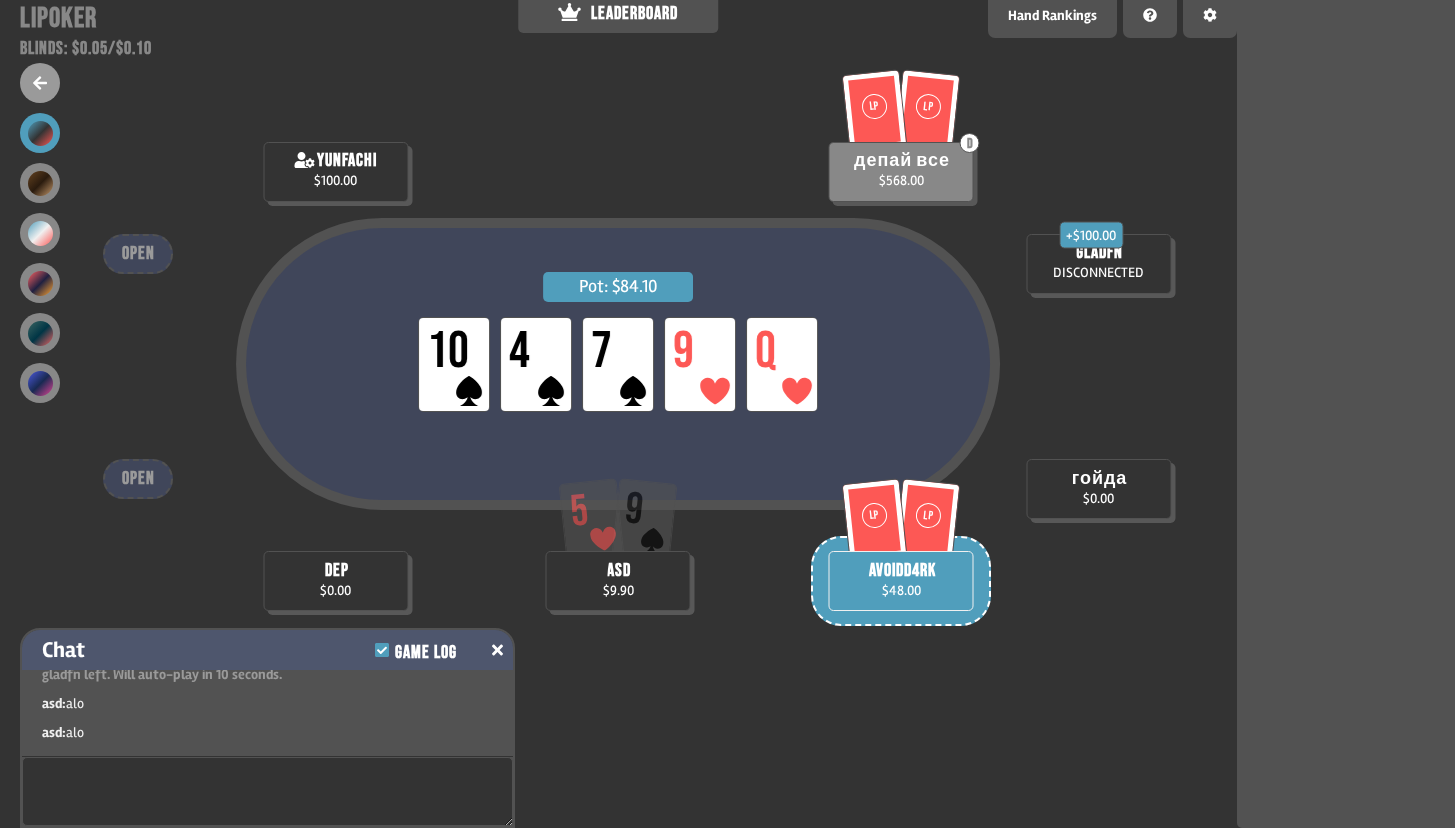 click 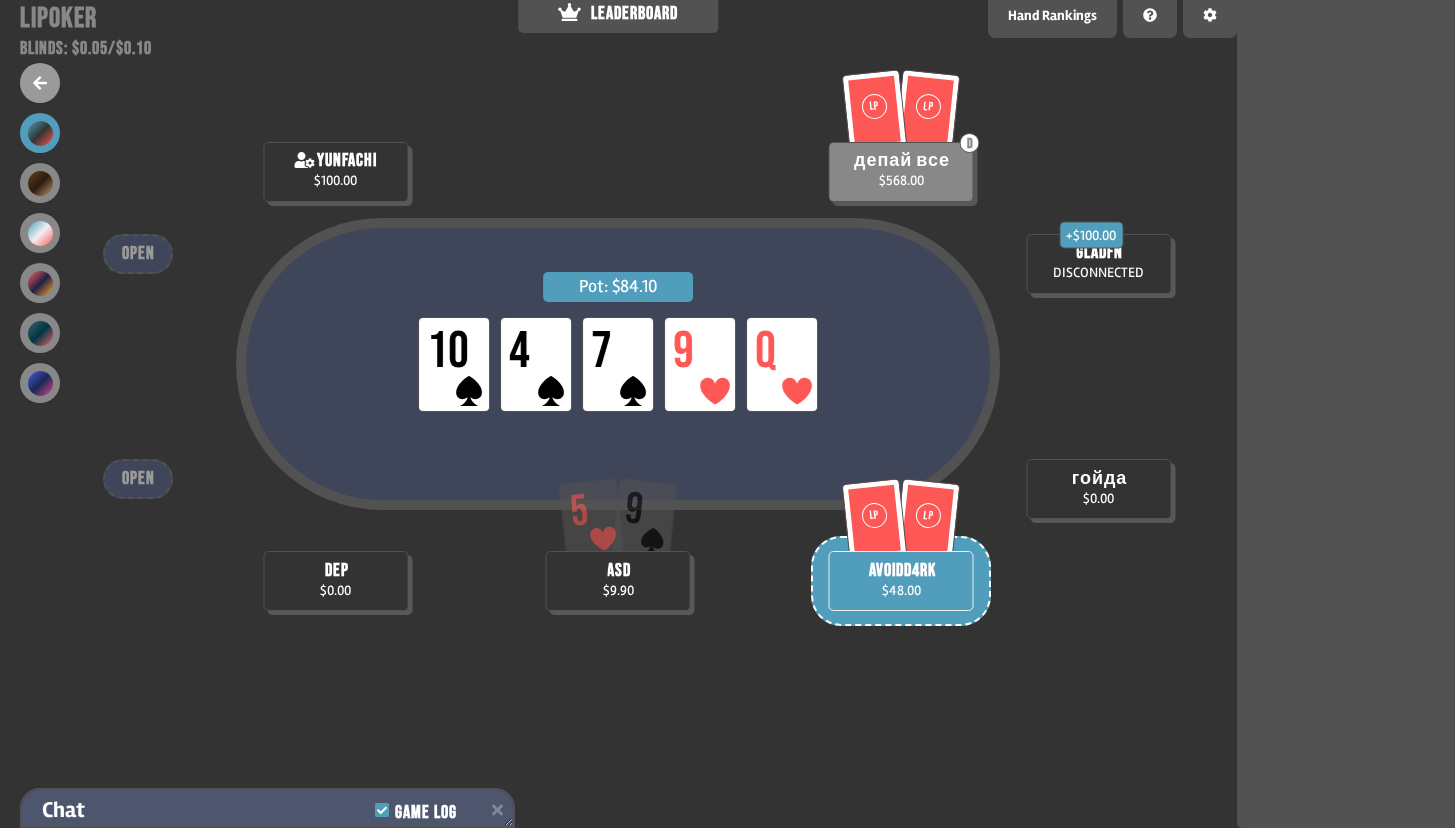 scroll, scrollTop: 1260, scrollLeft: 0, axis: vertical 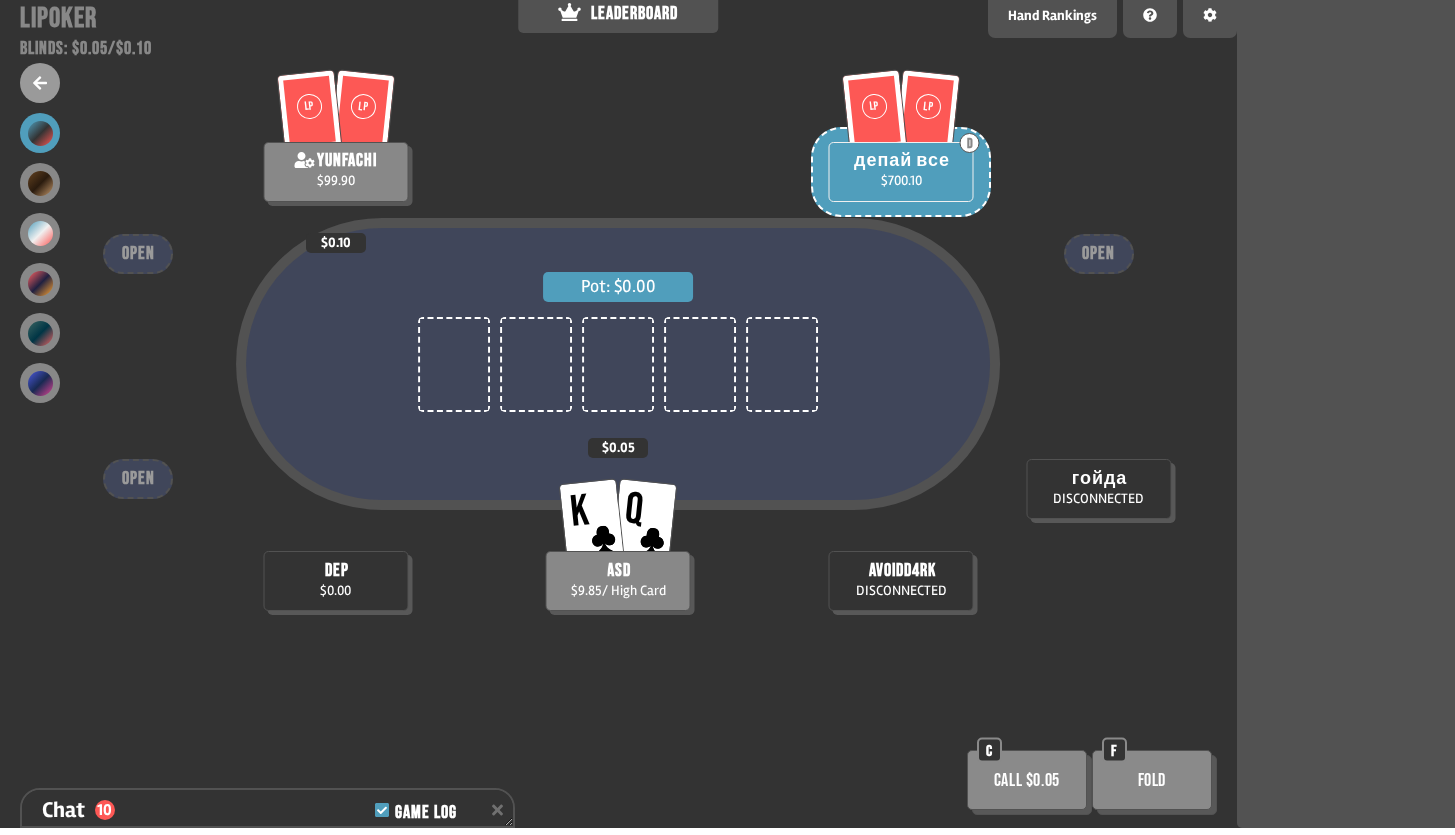 click on "Fold" at bounding box center (1152, 780) 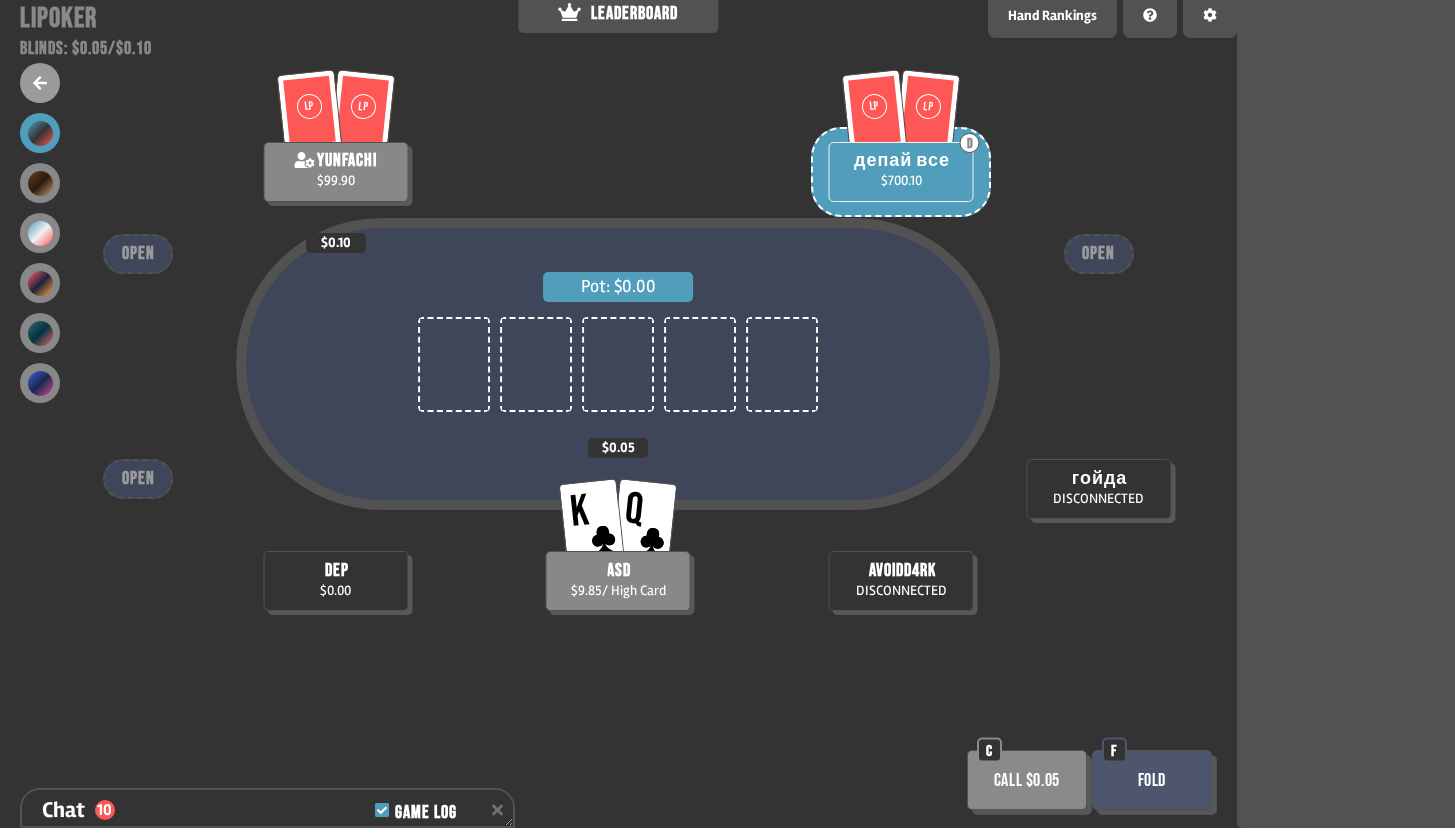 click on "Fold" at bounding box center (1152, 780) 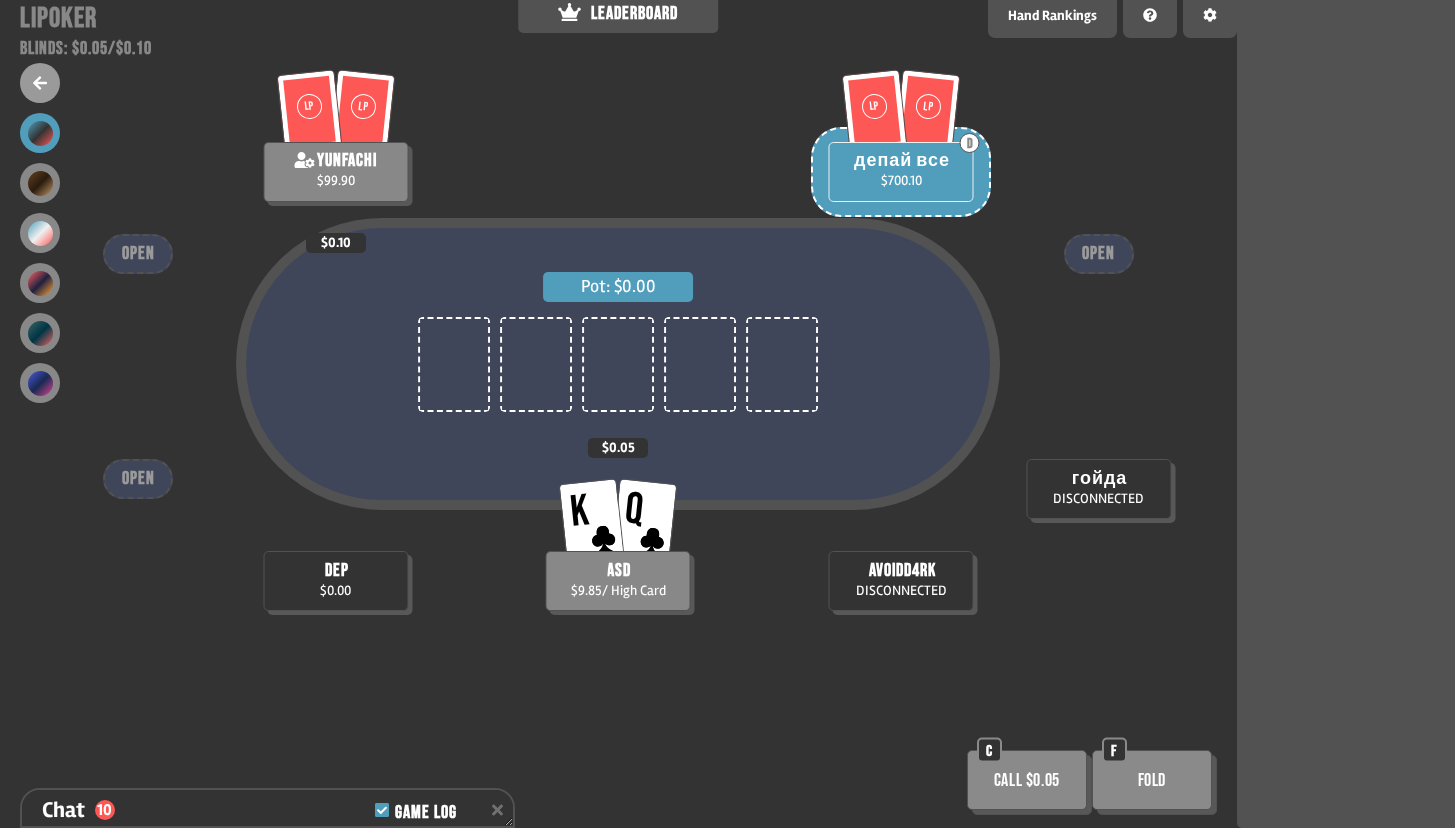 click on "Call $0.05" at bounding box center [1027, 780] 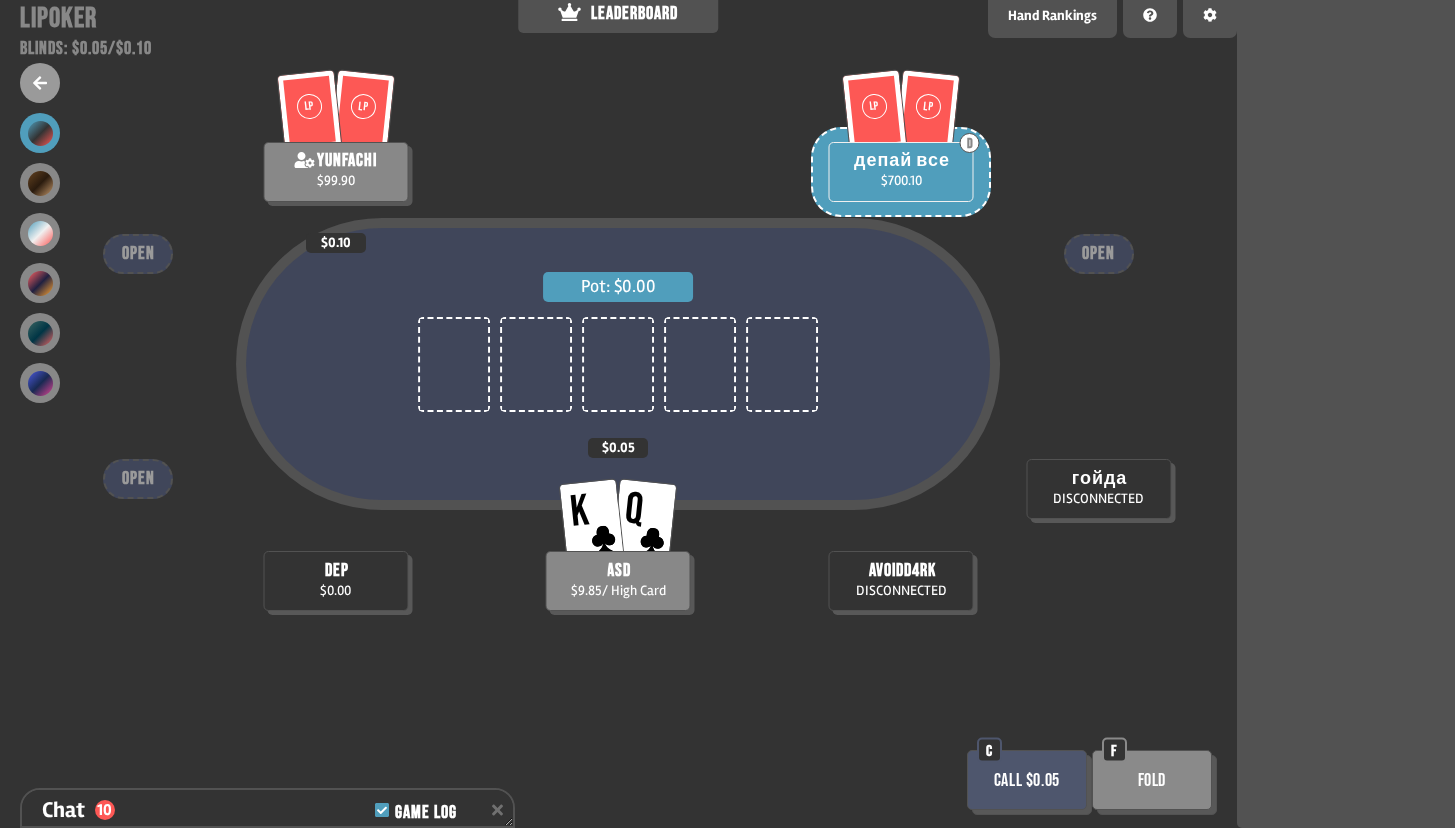 click on "Call $0.05" at bounding box center (1027, 780) 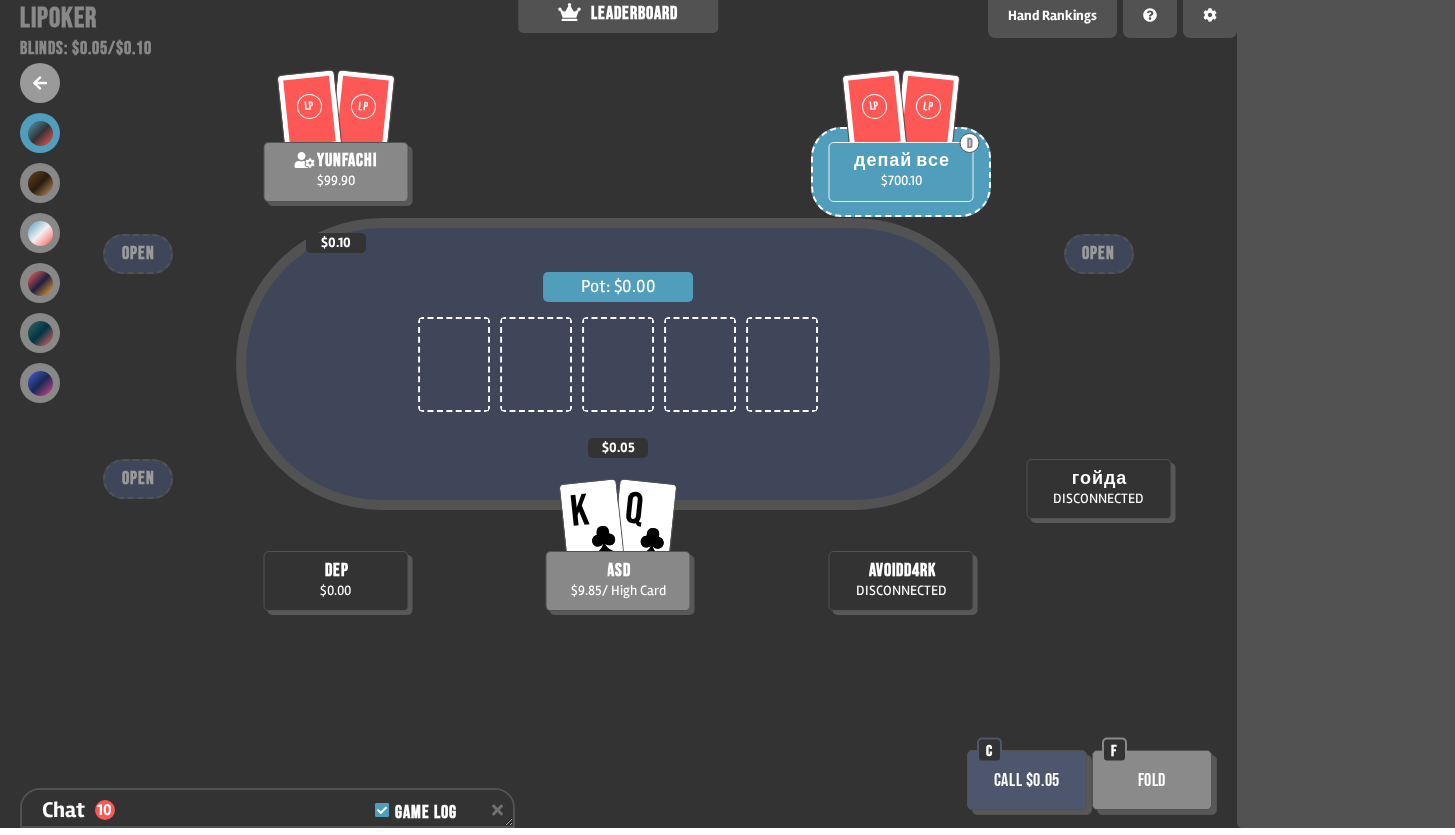 click on "Call $0.05" at bounding box center [1027, 780] 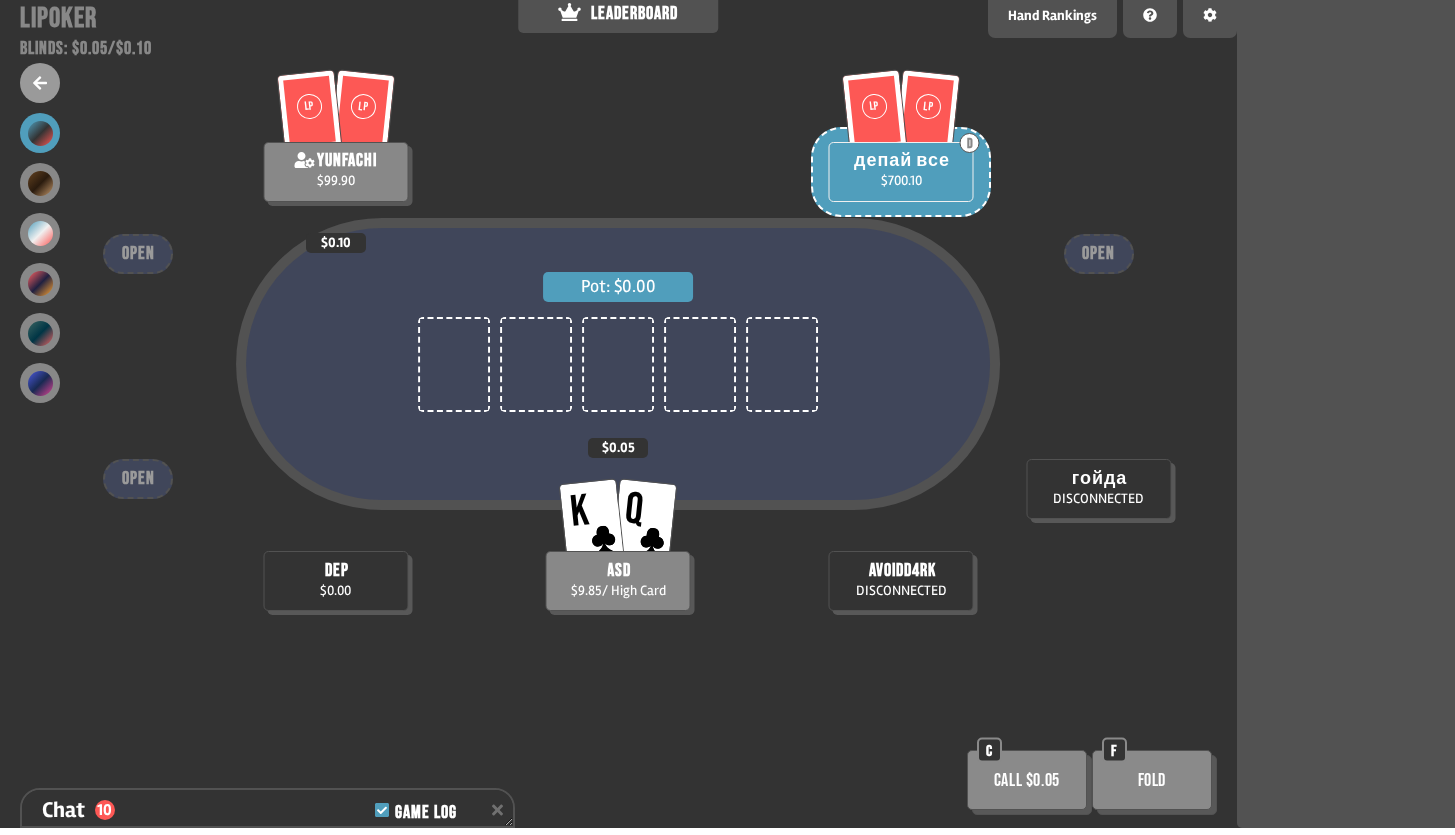 click on "Call $0.05" at bounding box center [1027, 780] 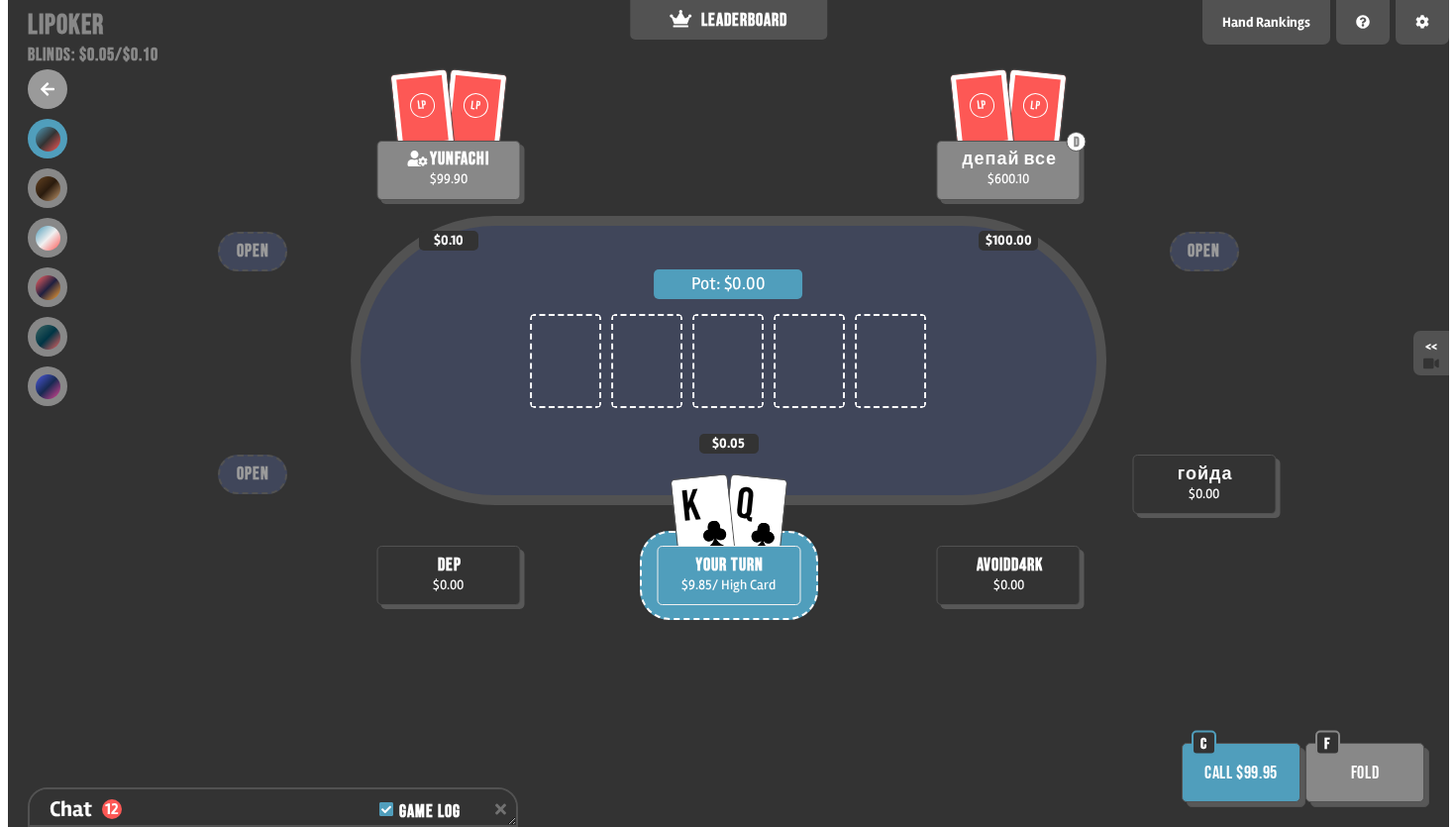 scroll, scrollTop: 0, scrollLeft: 0, axis: both 